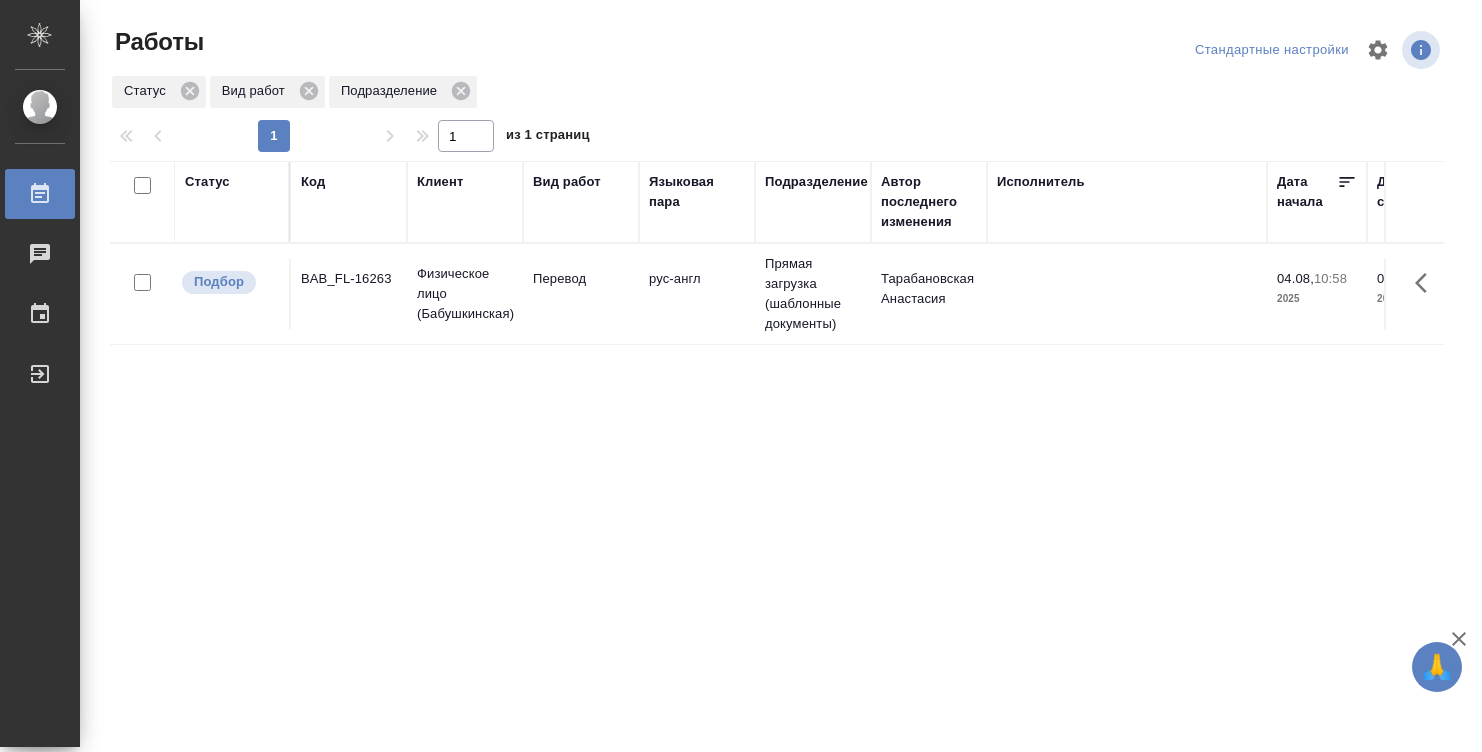 scroll, scrollTop: 0, scrollLeft: 0, axis: both 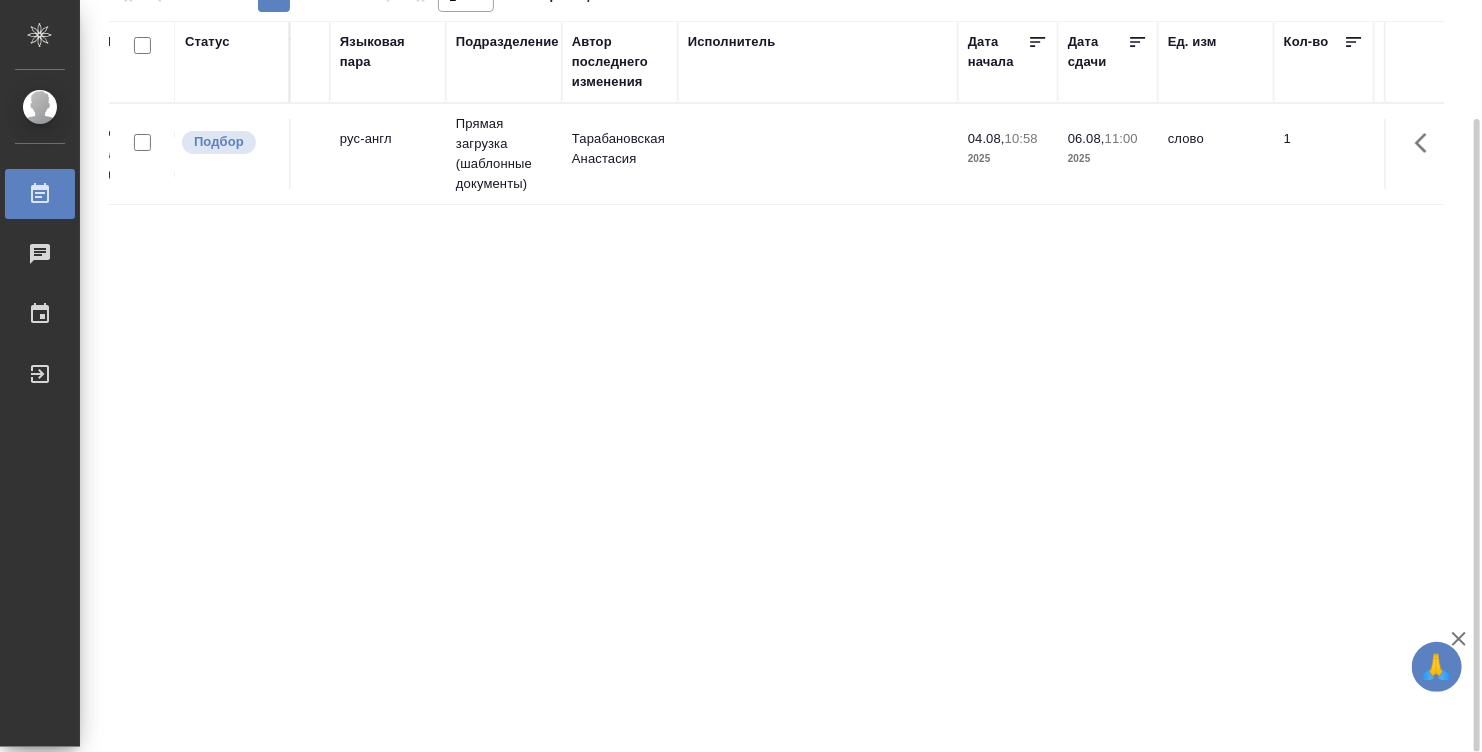 click on "Тарабановская Анастасия" at bounding box center [620, 154] 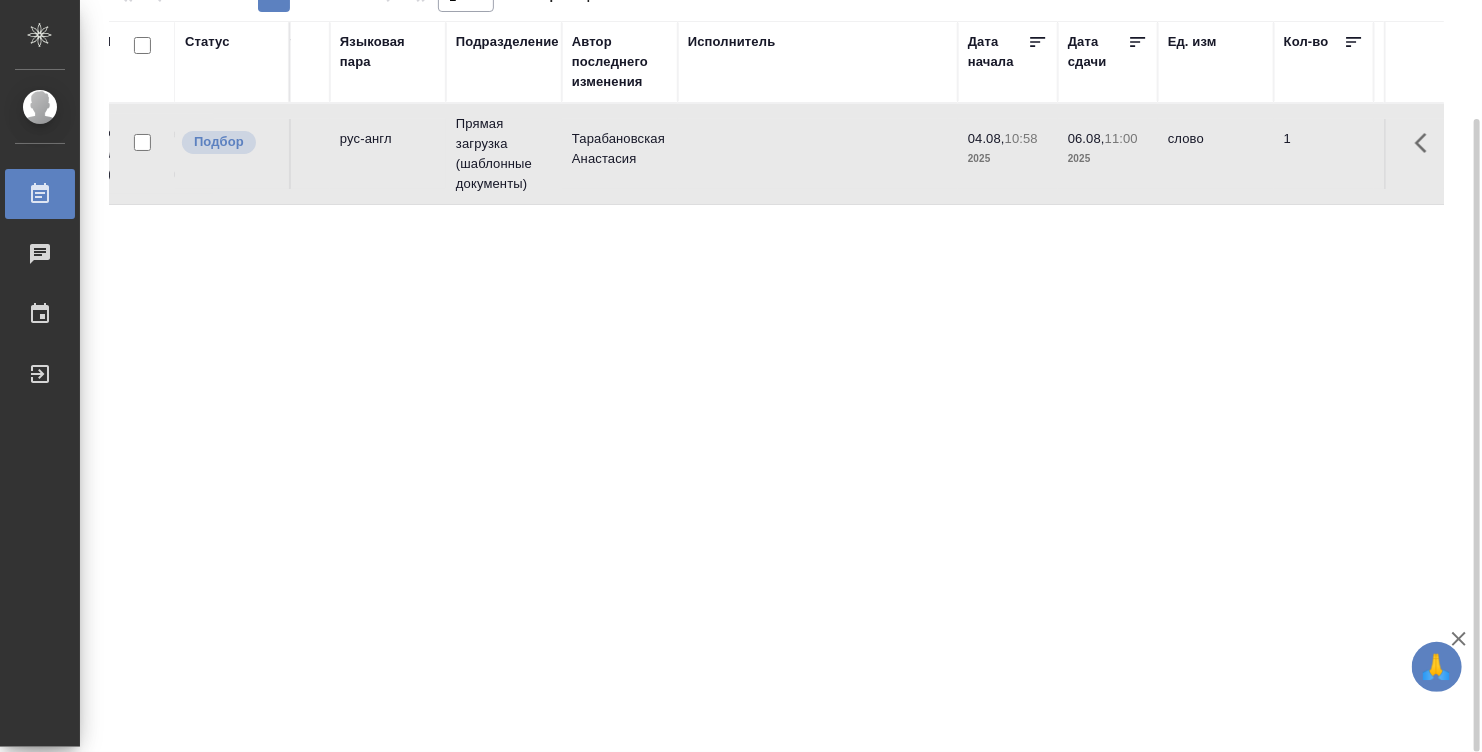 click on "Тарабановская Анастасия" at bounding box center (620, 154) 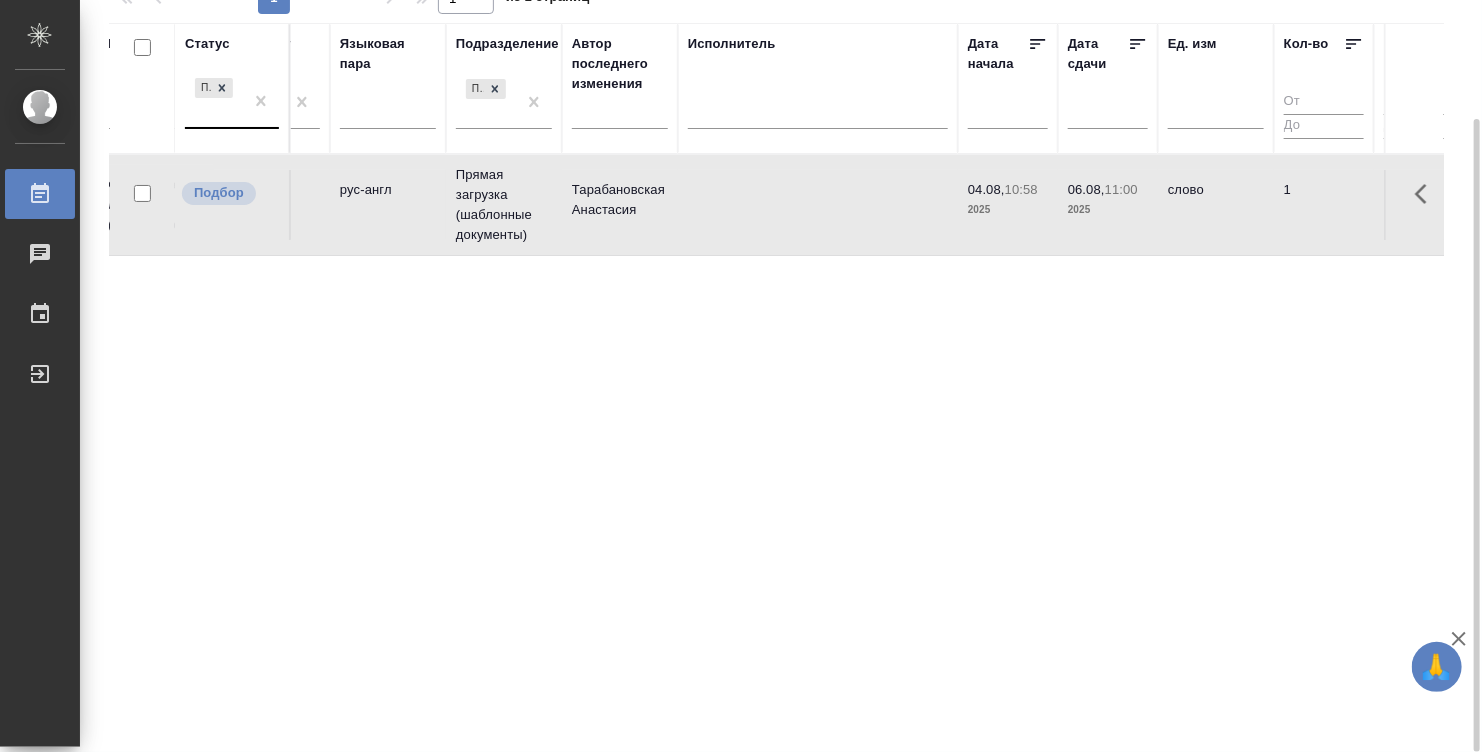 click on "Подбор" at bounding box center (214, 101) 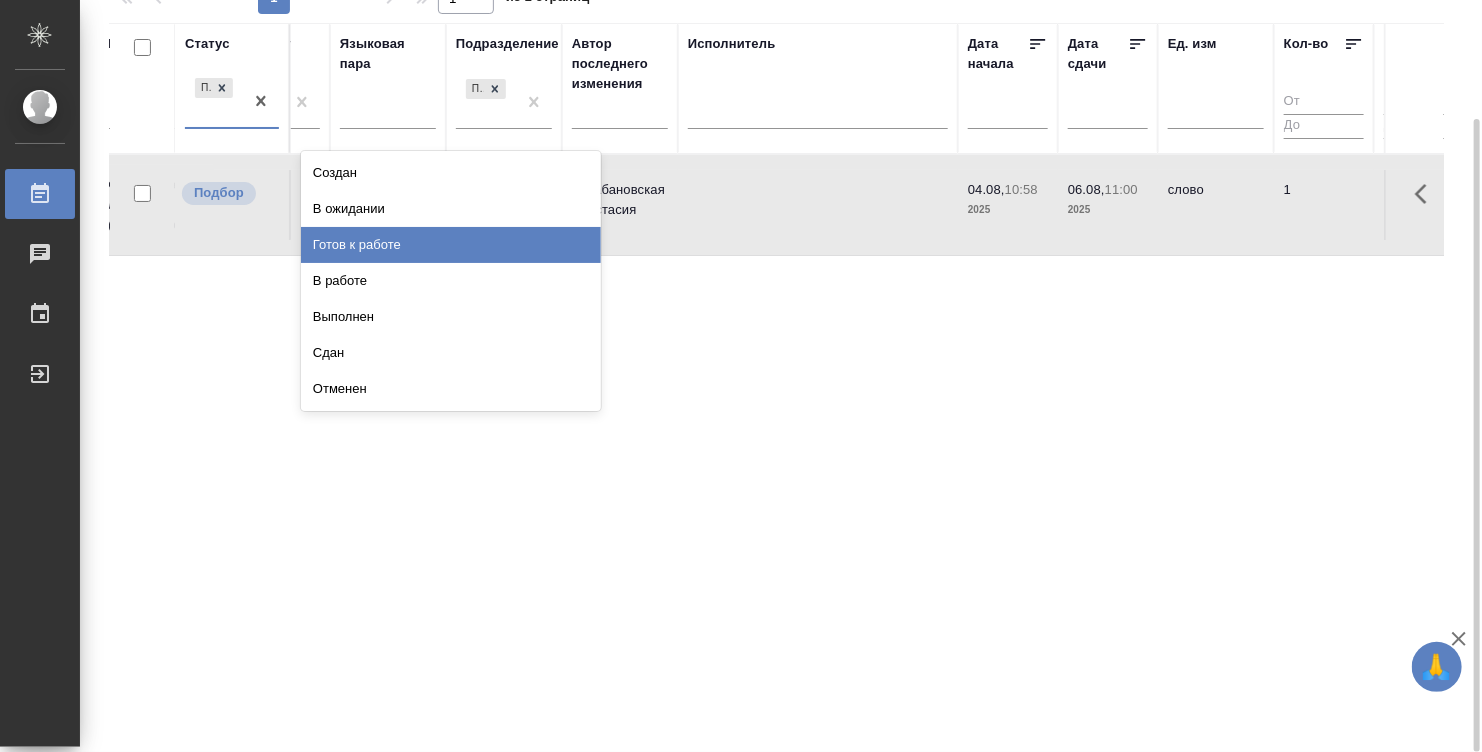 click on "Готов к работе" at bounding box center [451, 245] 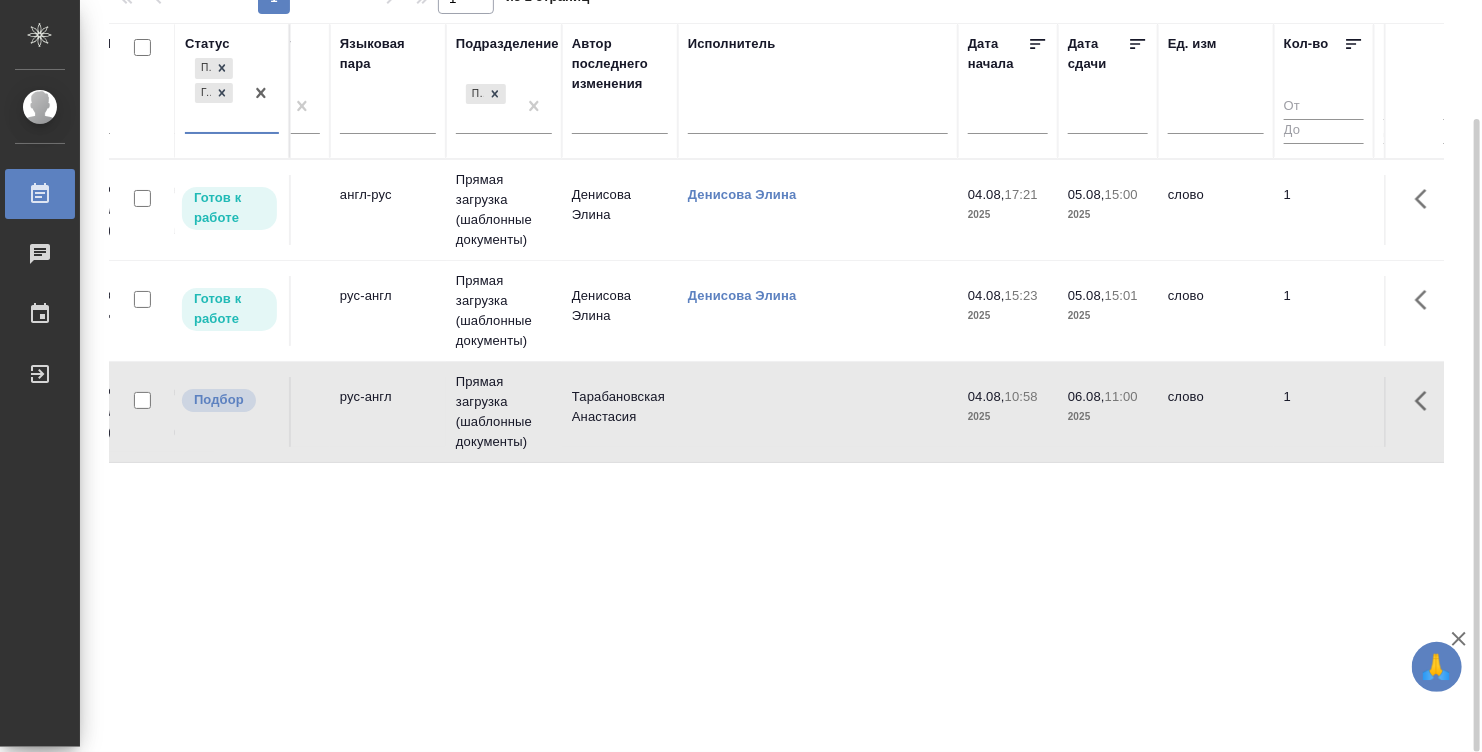 scroll, scrollTop: 142, scrollLeft: 0, axis: vertical 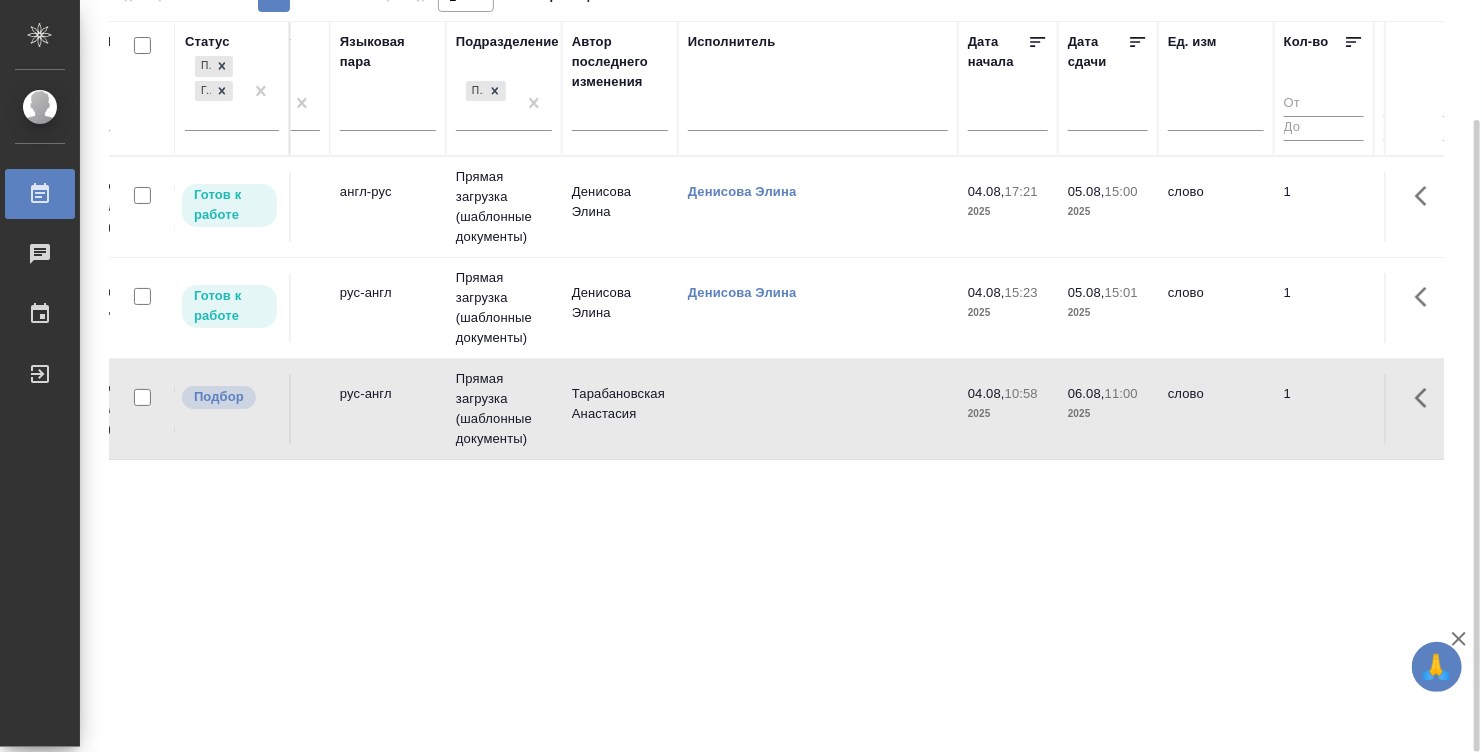 drag, startPoint x: 618, startPoint y: 741, endPoint x: 754, endPoint y: 737, distance: 136.0588 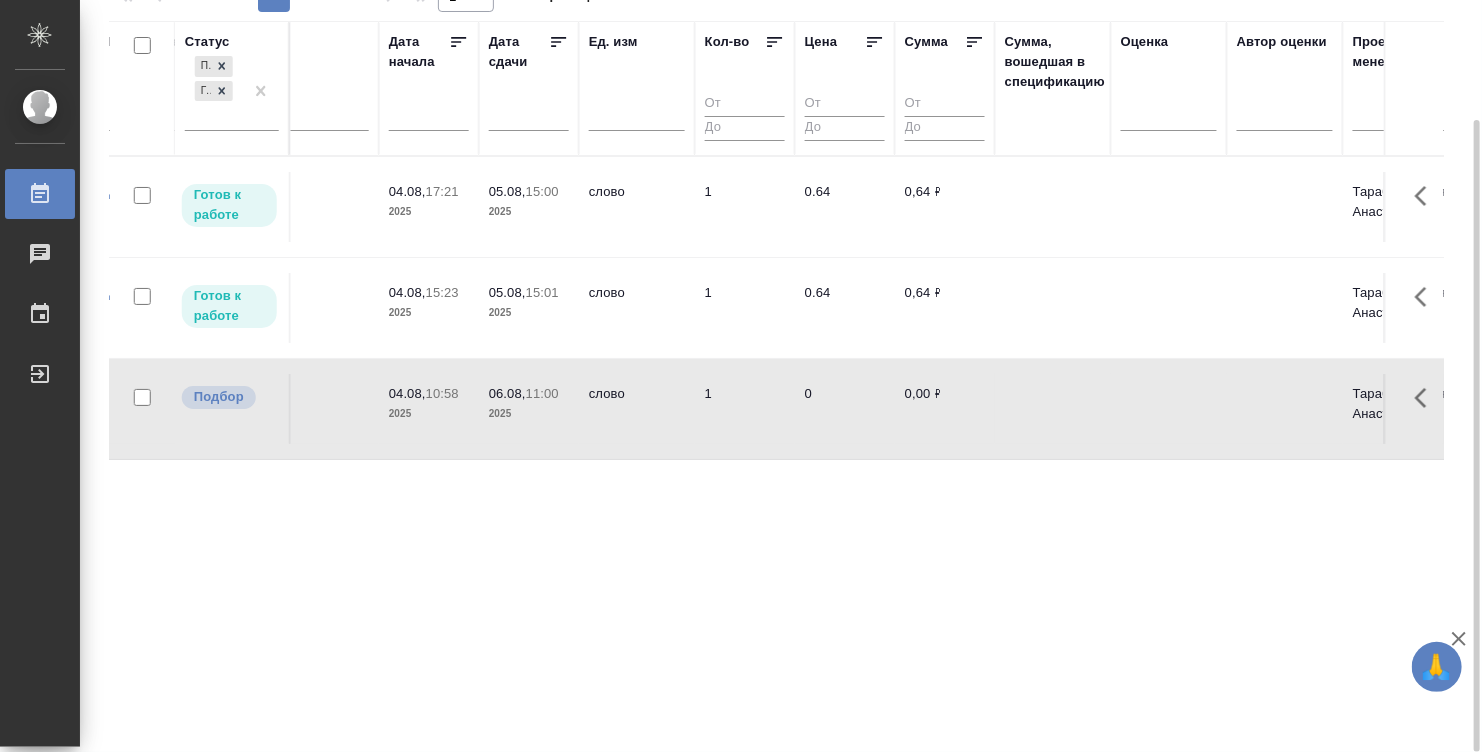 scroll, scrollTop: 0, scrollLeft: 1549, axis: horizontal 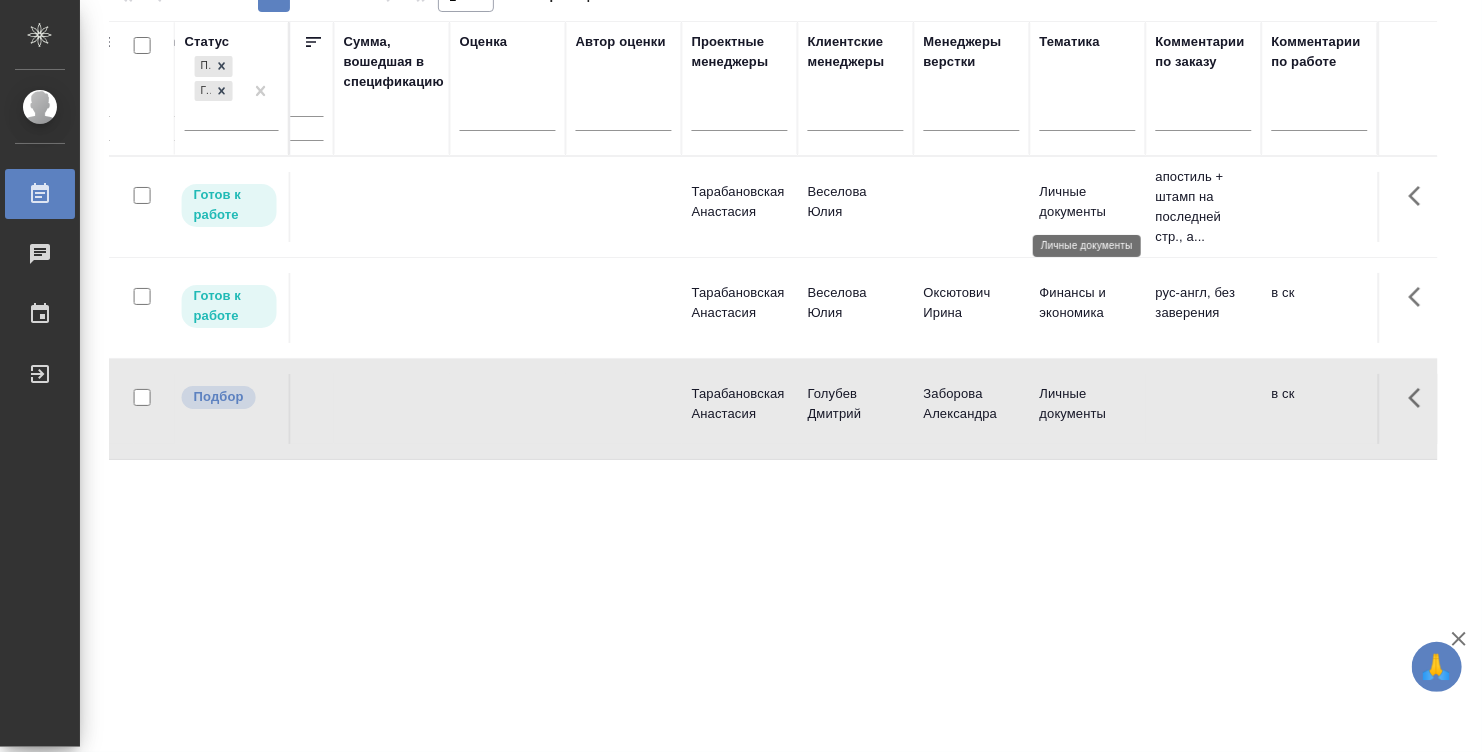 click on "Личные документы" at bounding box center [1088, 202] 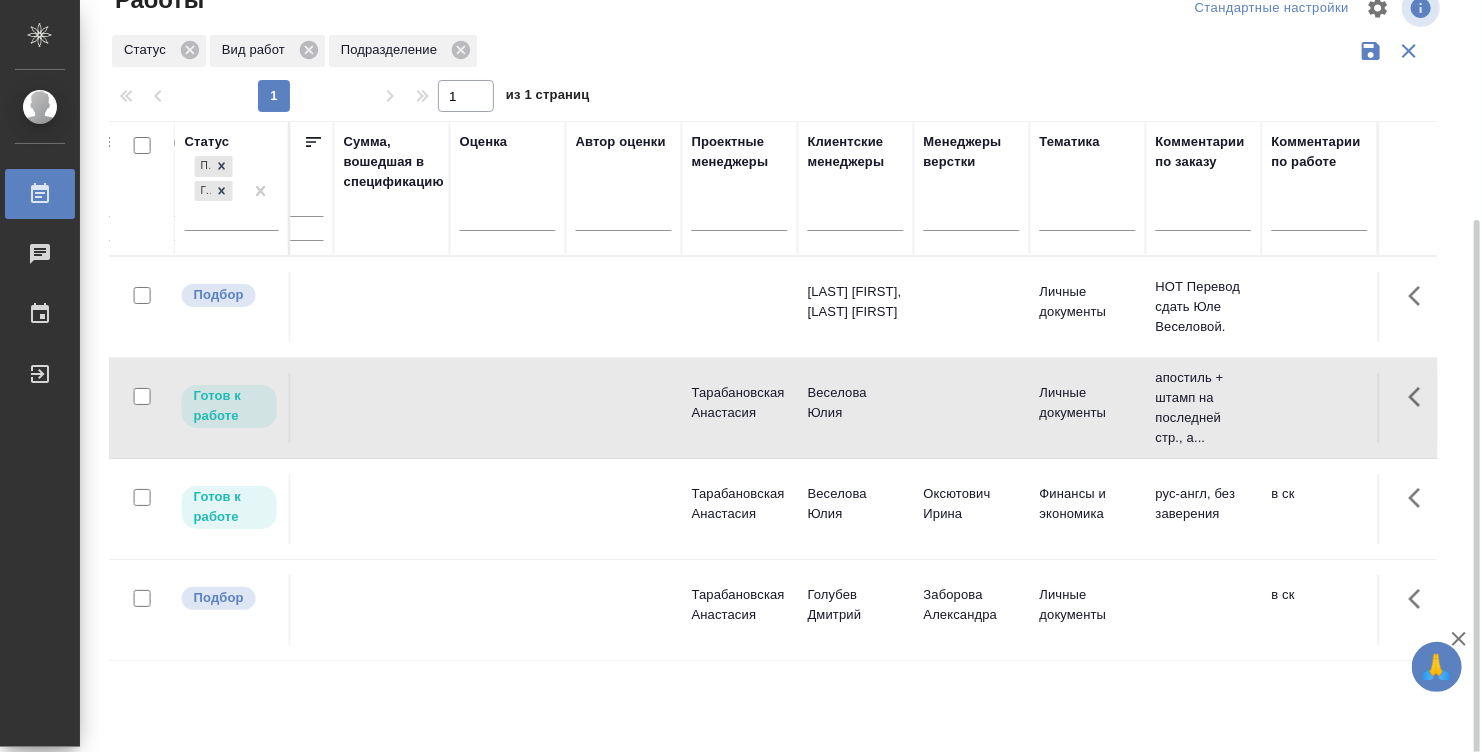 scroll, scrollTop: 142, scrollLeft: 0, axis: vertical 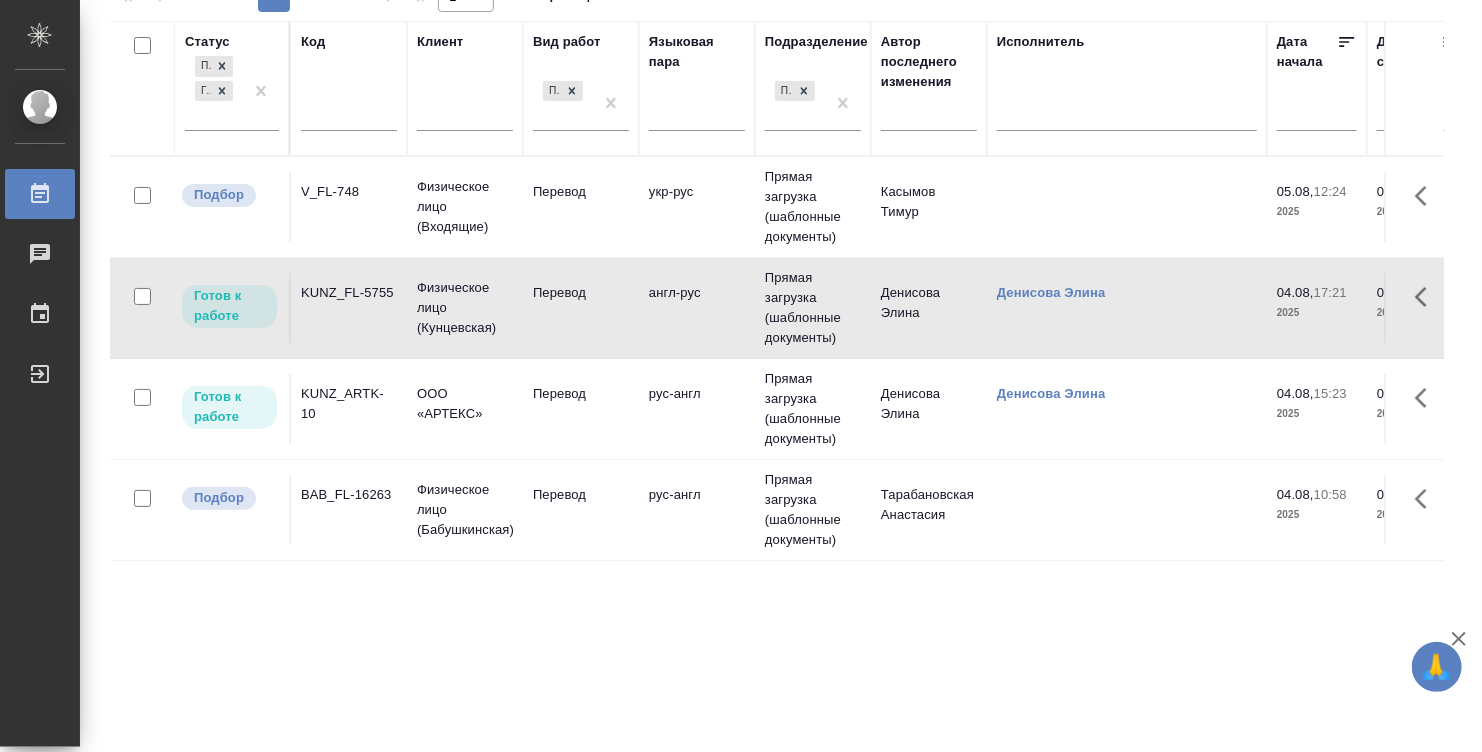 click on "KUNZ_FL-5755" at bounding box center [349, 192] 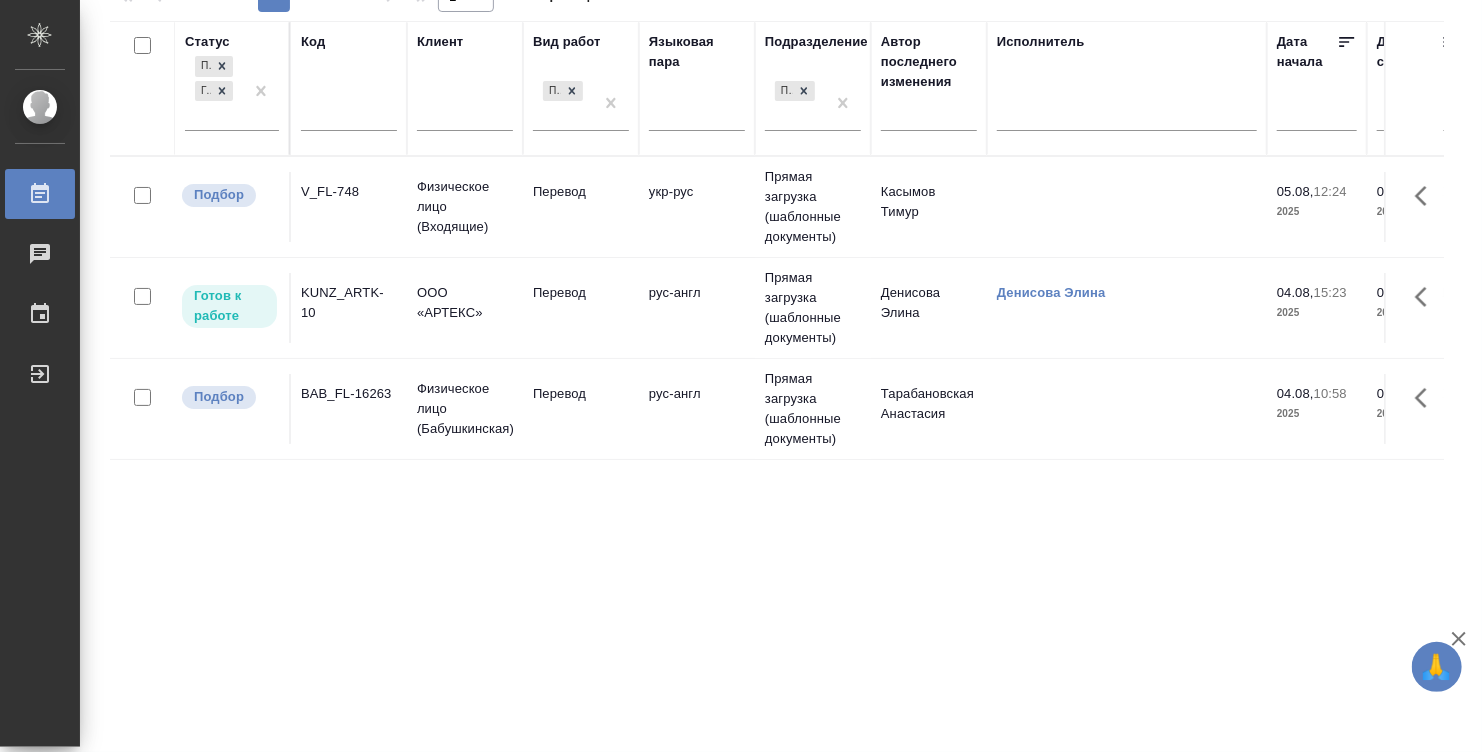 drag, startPoint x: 603, startPoint y: 741, endPoint x: 785, endPoint y: 734, distance: 182.13457 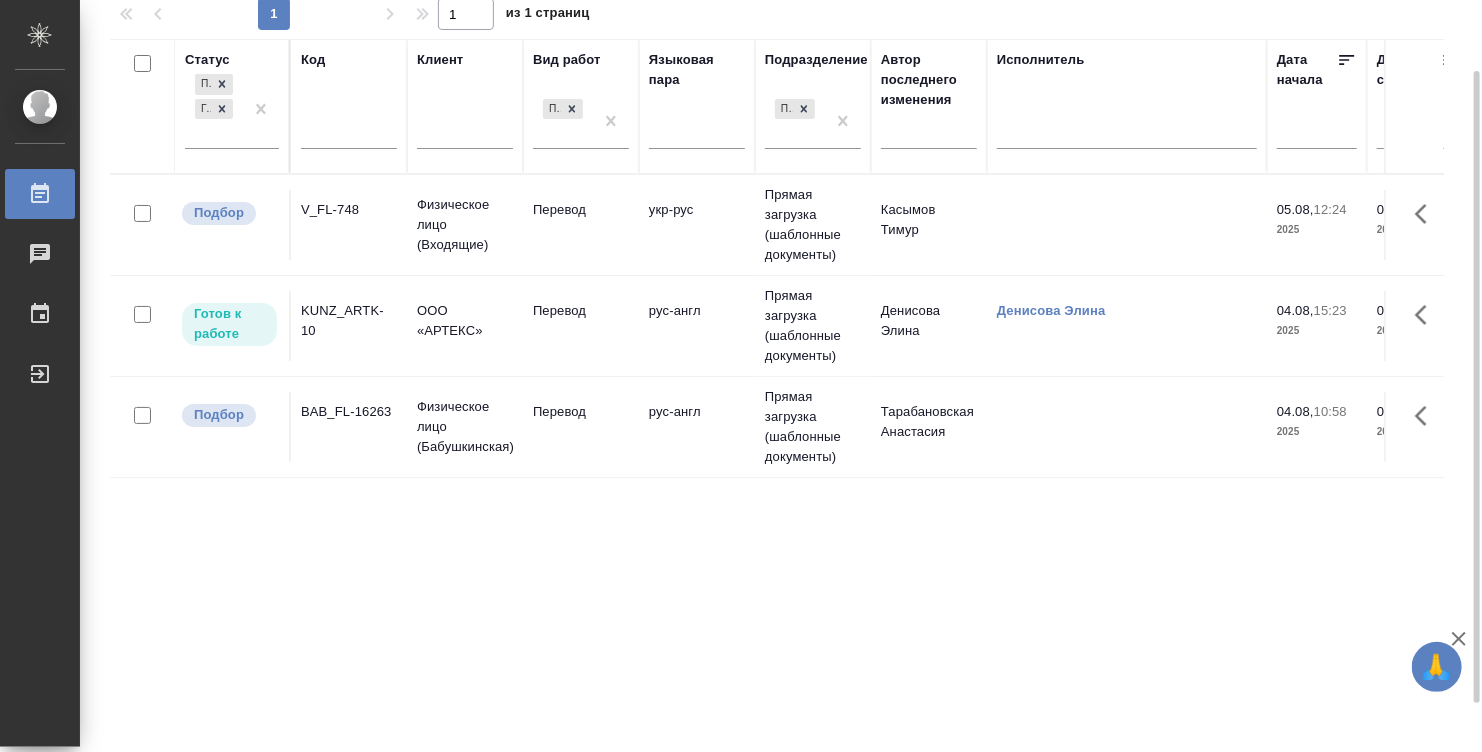 scroll, scrollTop: 142, scrollLeft: 0, axis: vertical 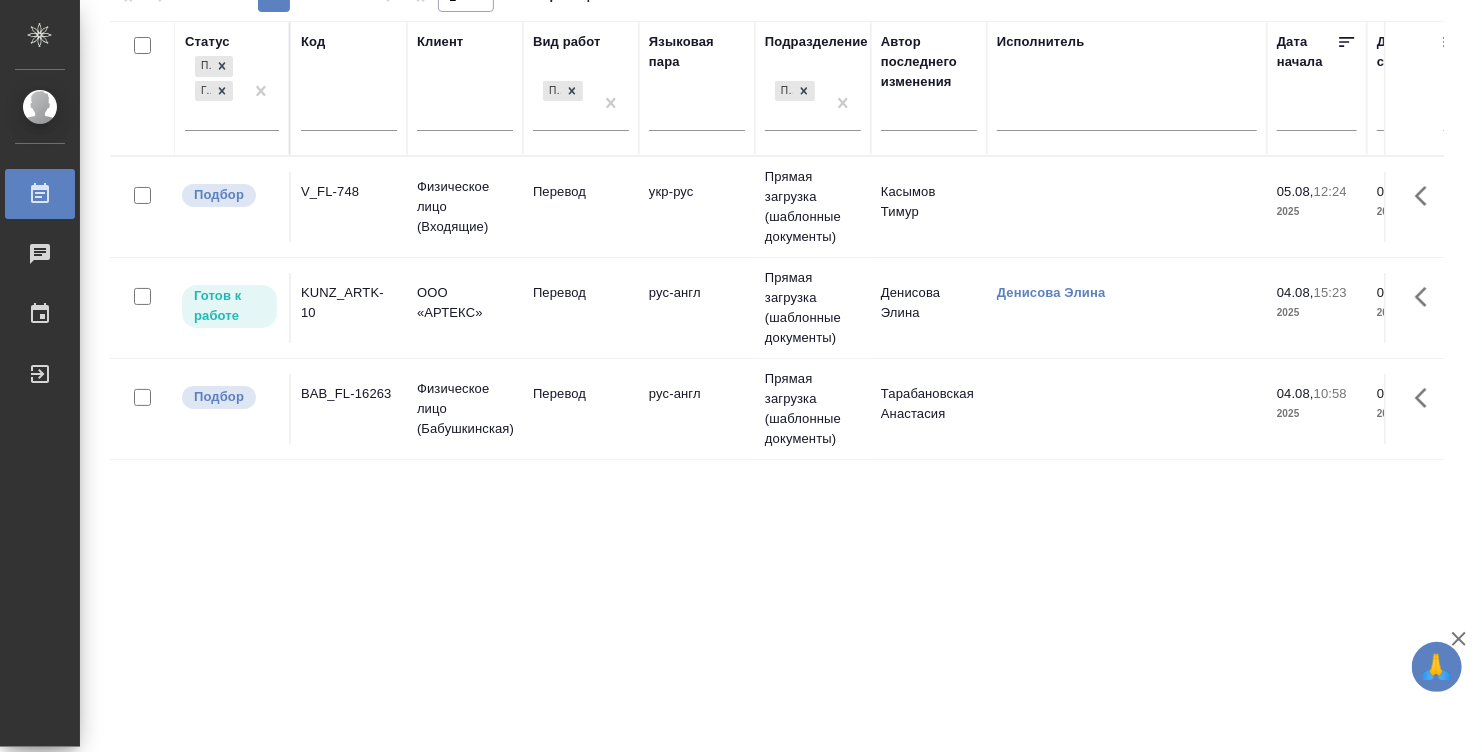 click on "ООО «АРТЕКС»" at bounding box center [465, 207] 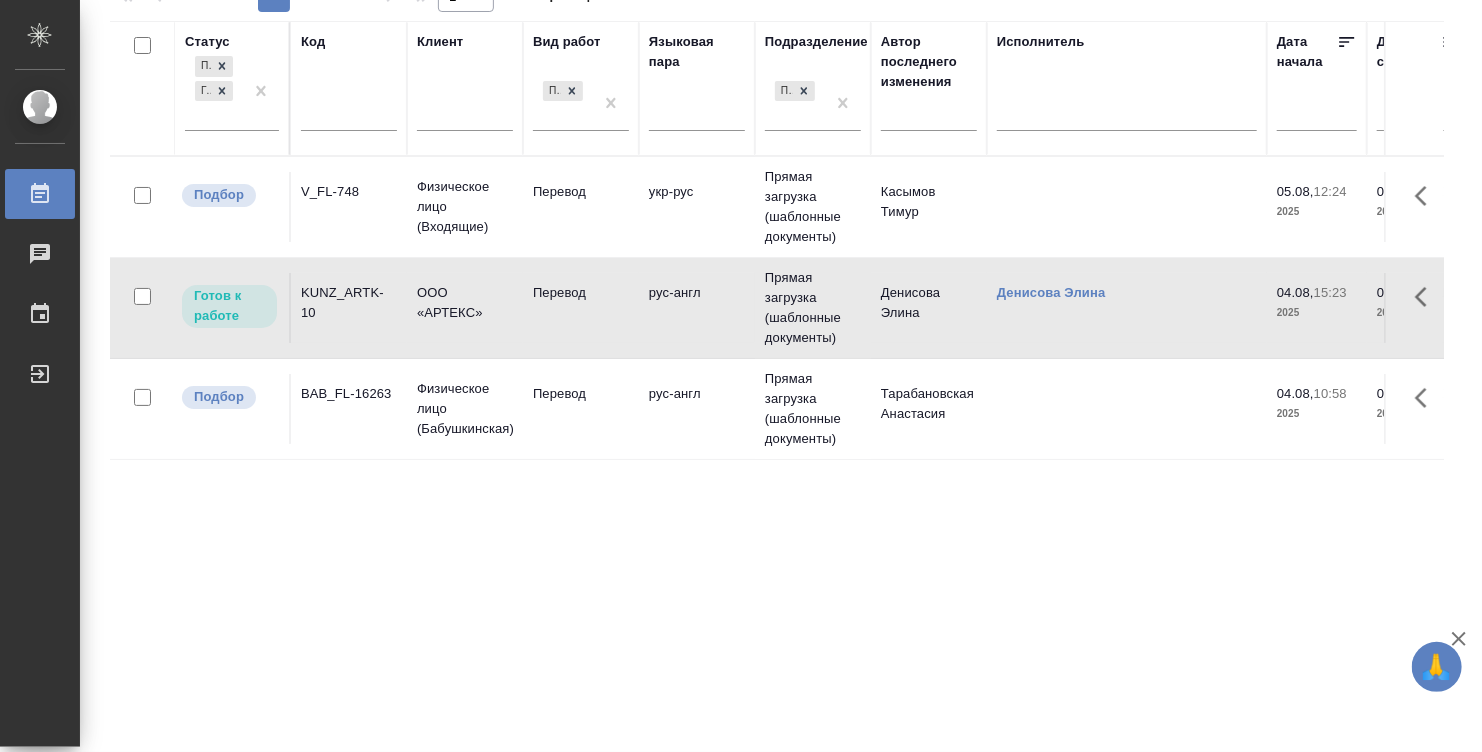 click on "ООО «АРТЕКС»" at bounding box center [465, 207] 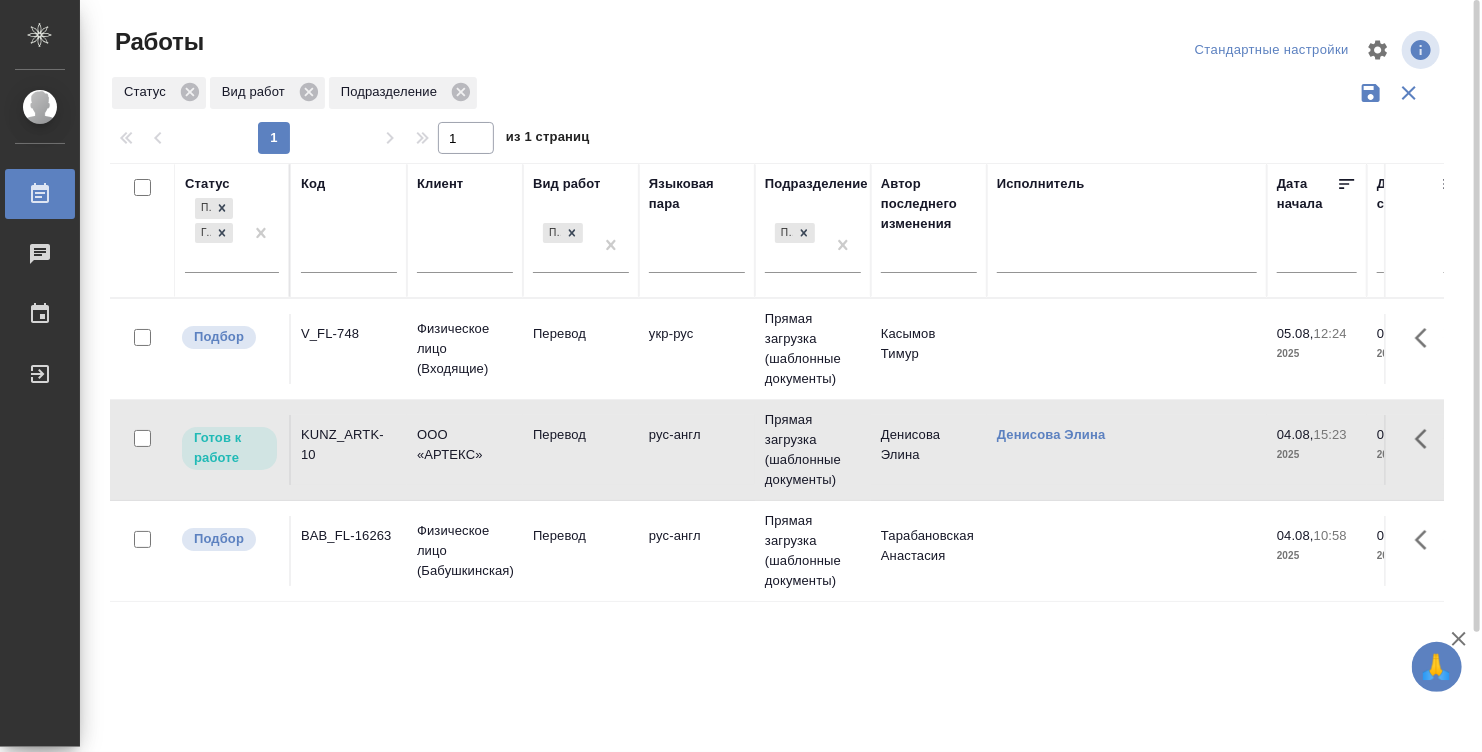 scroll, scrollTop: 0, scrollLeft: 0, axis: both 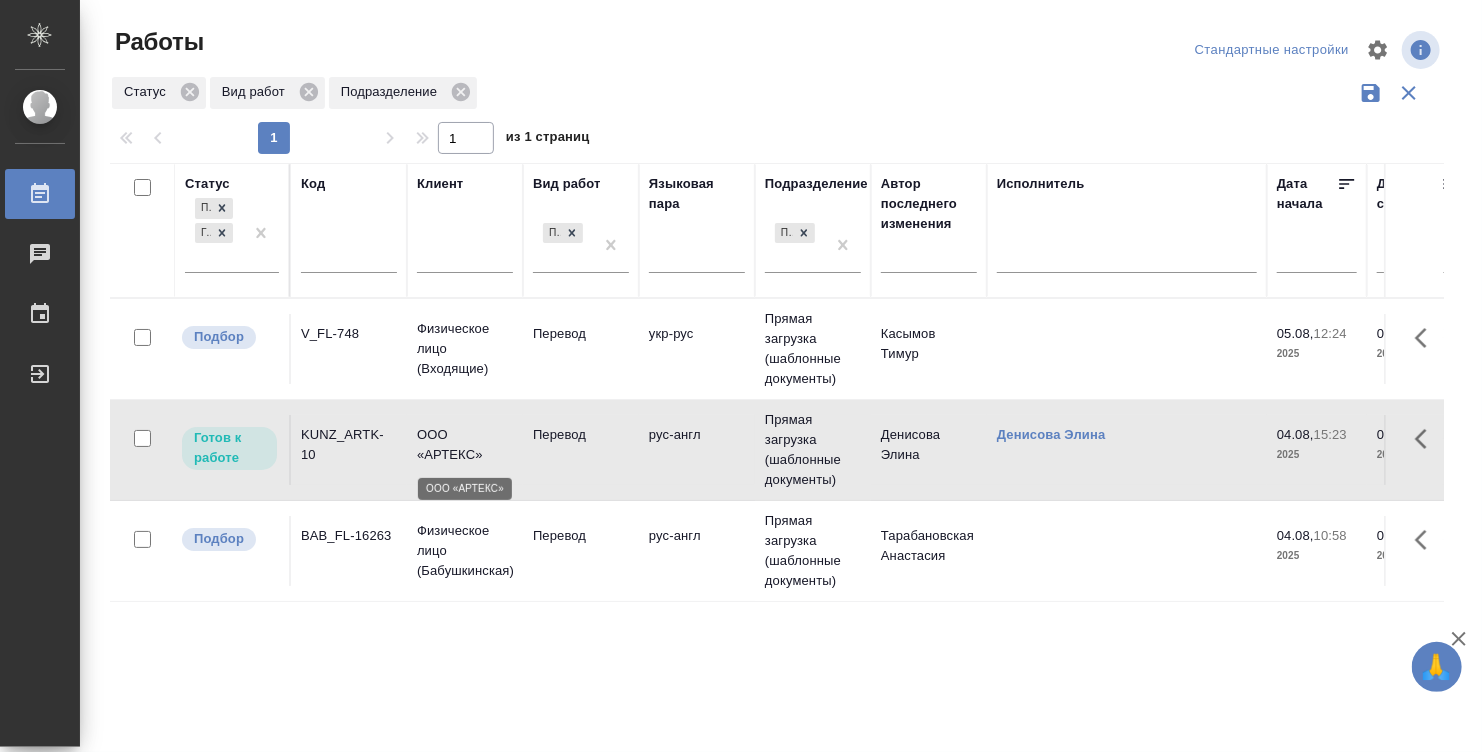 click on "ООО «АРТЕКС»" at bounding box center (465, 445) 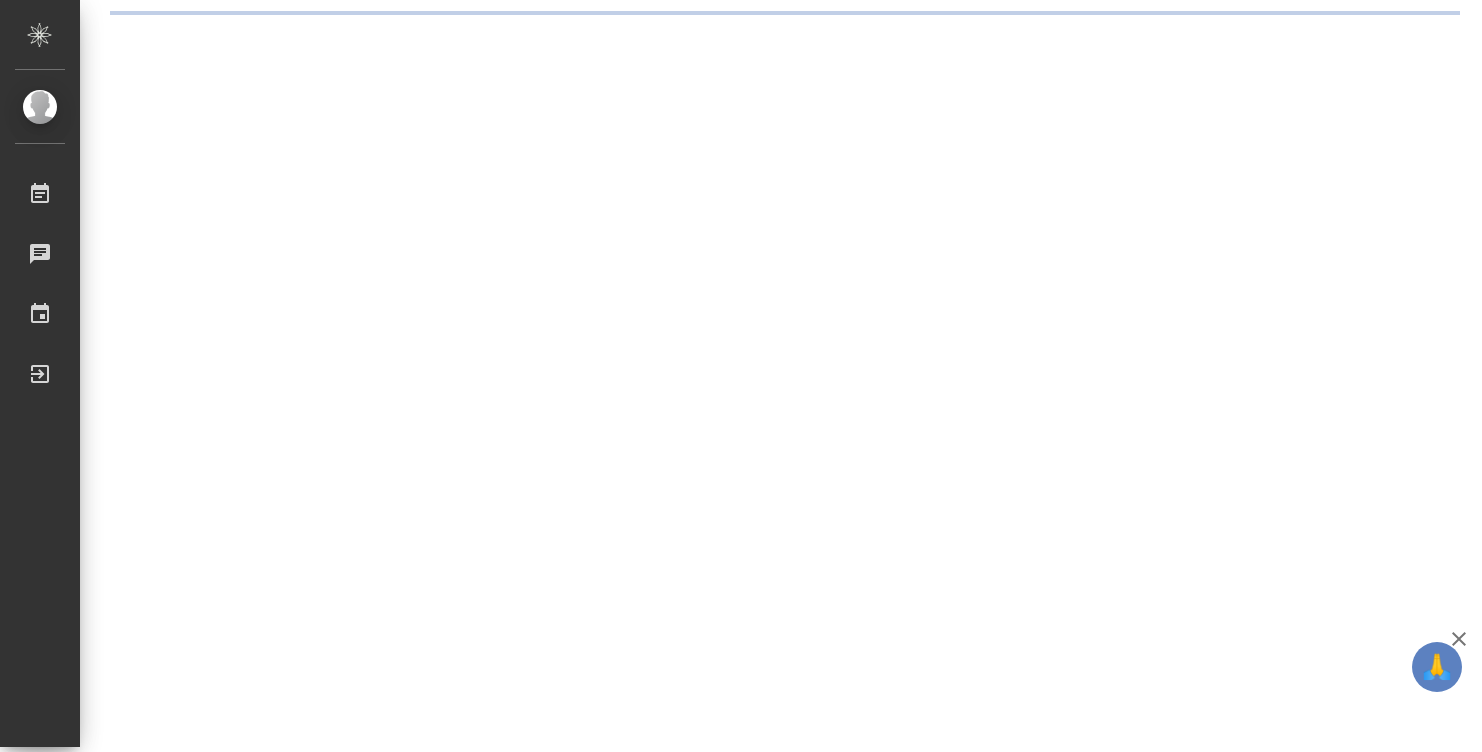 scroll, scrollTop: 0, scrollLeft: 0, axis: both 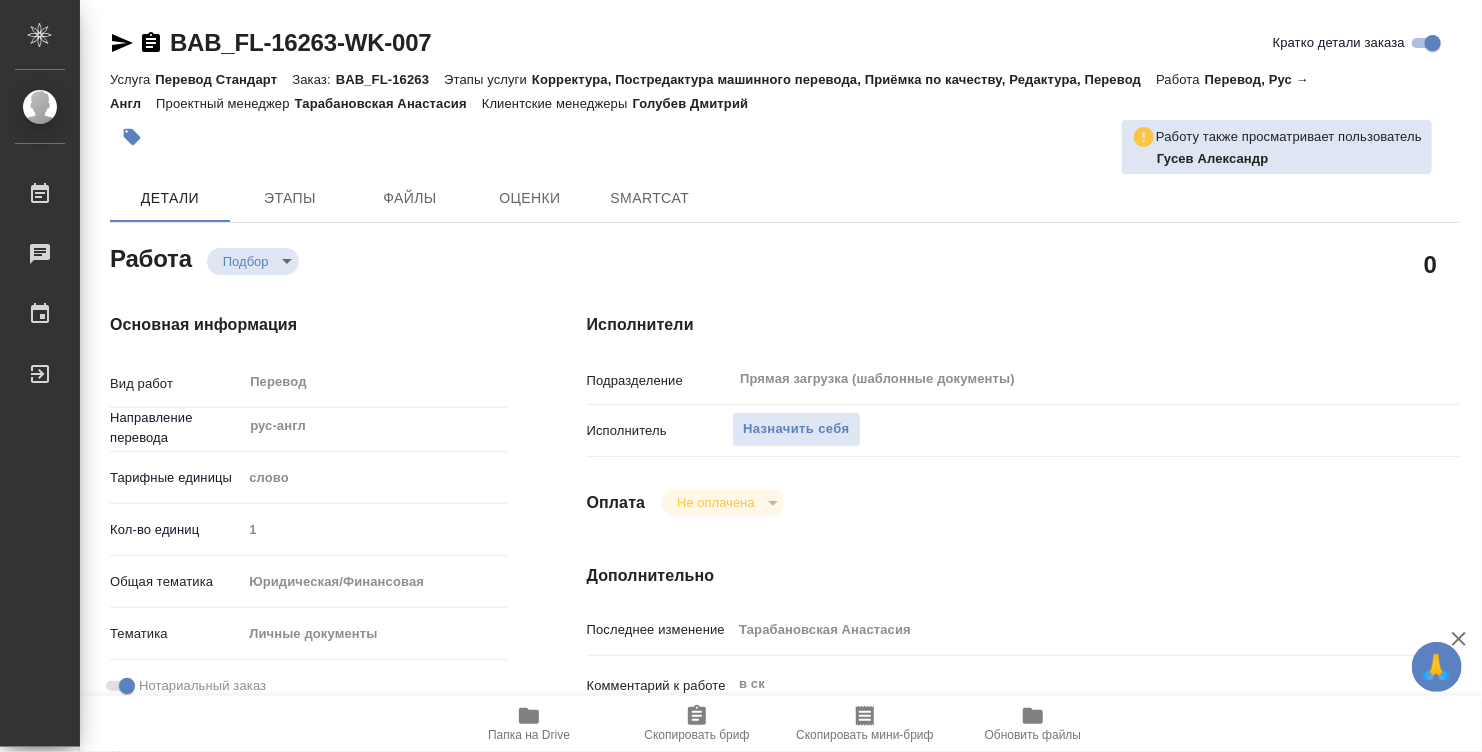 type on "x" 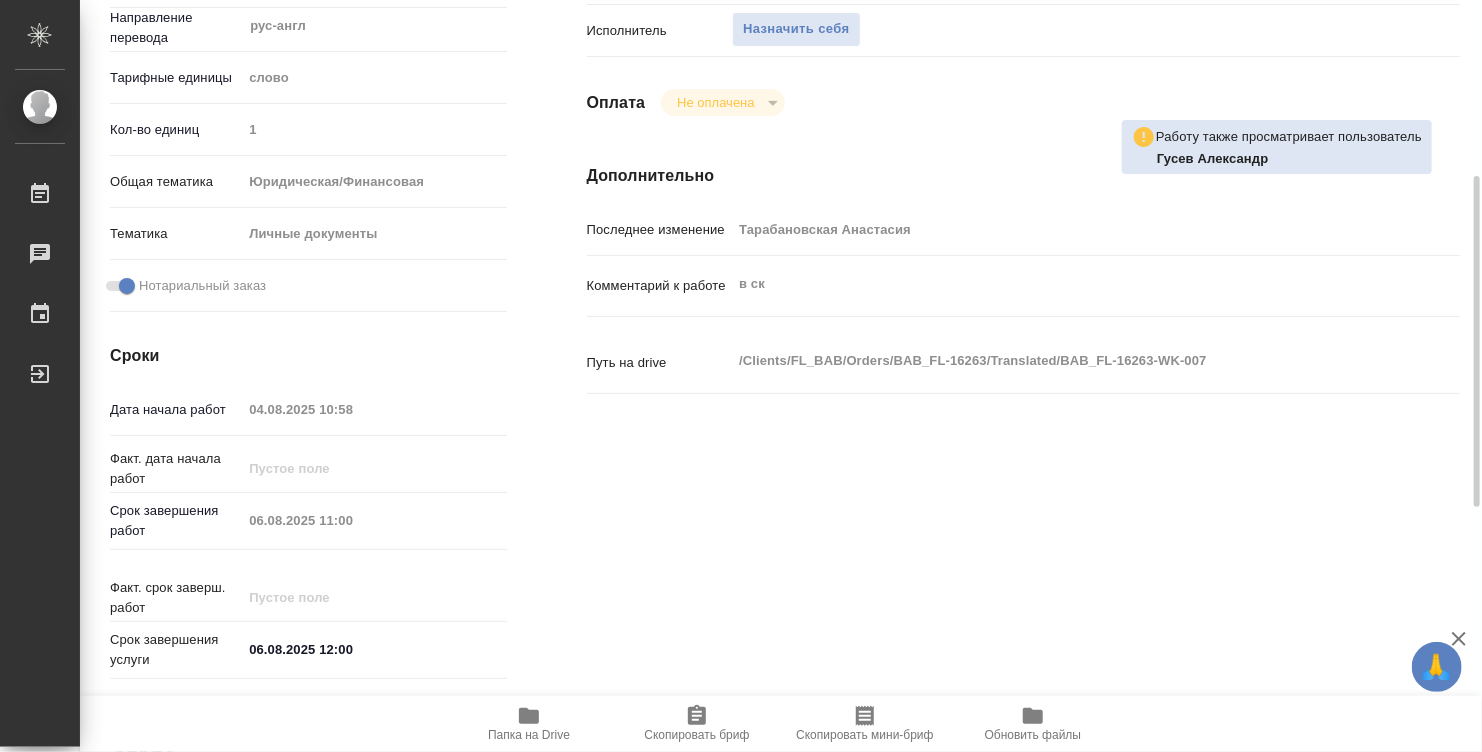 type on "x" 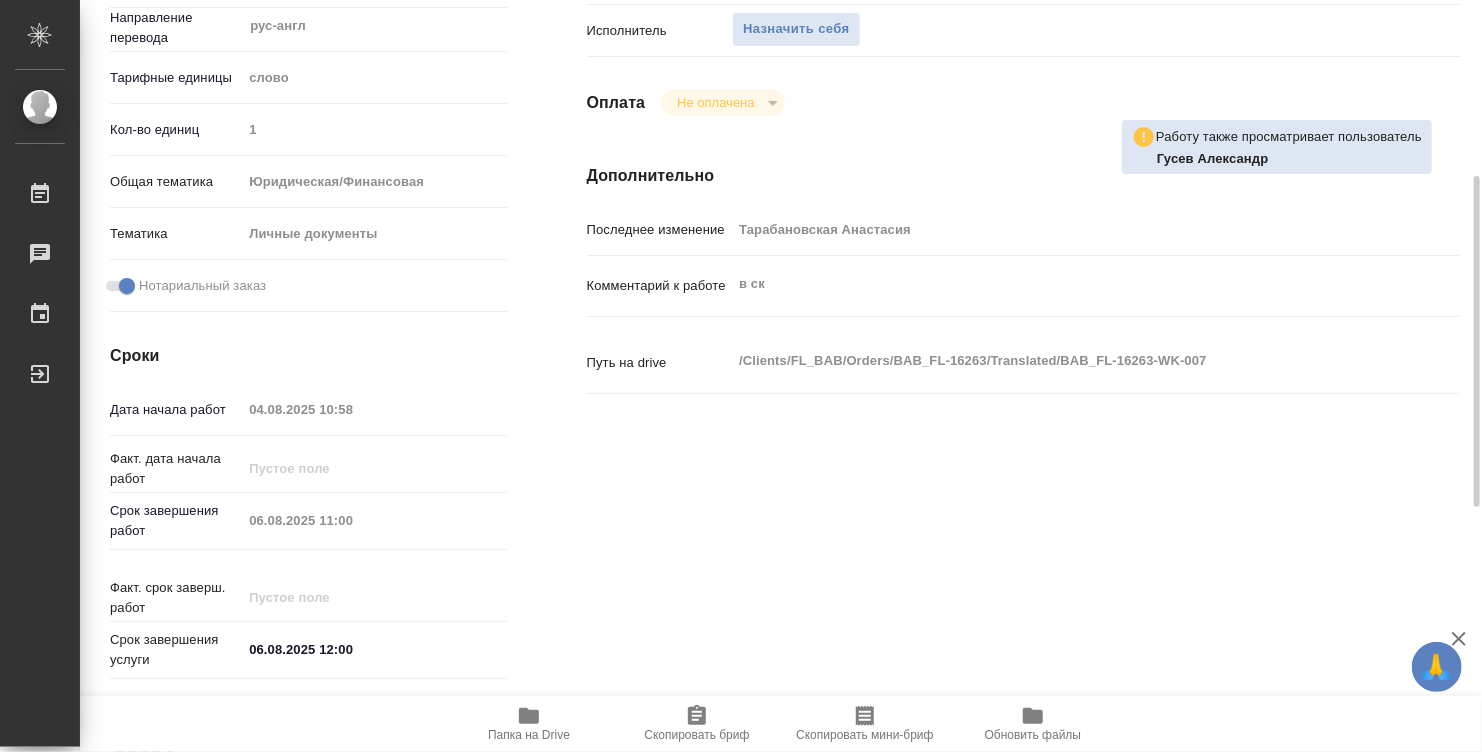 type on "x" 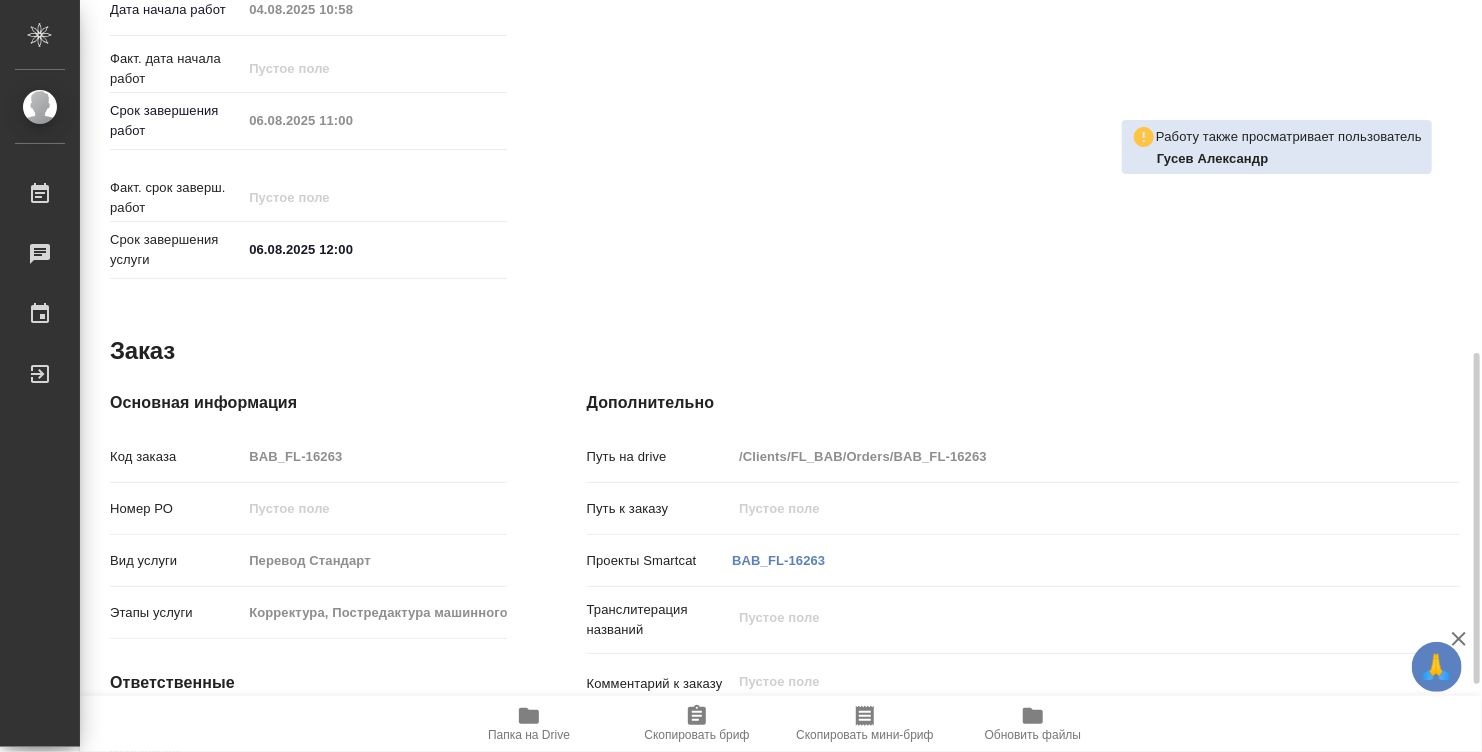 scroll, scrollTop: 954, scrollLeft: 0, axis: vertical 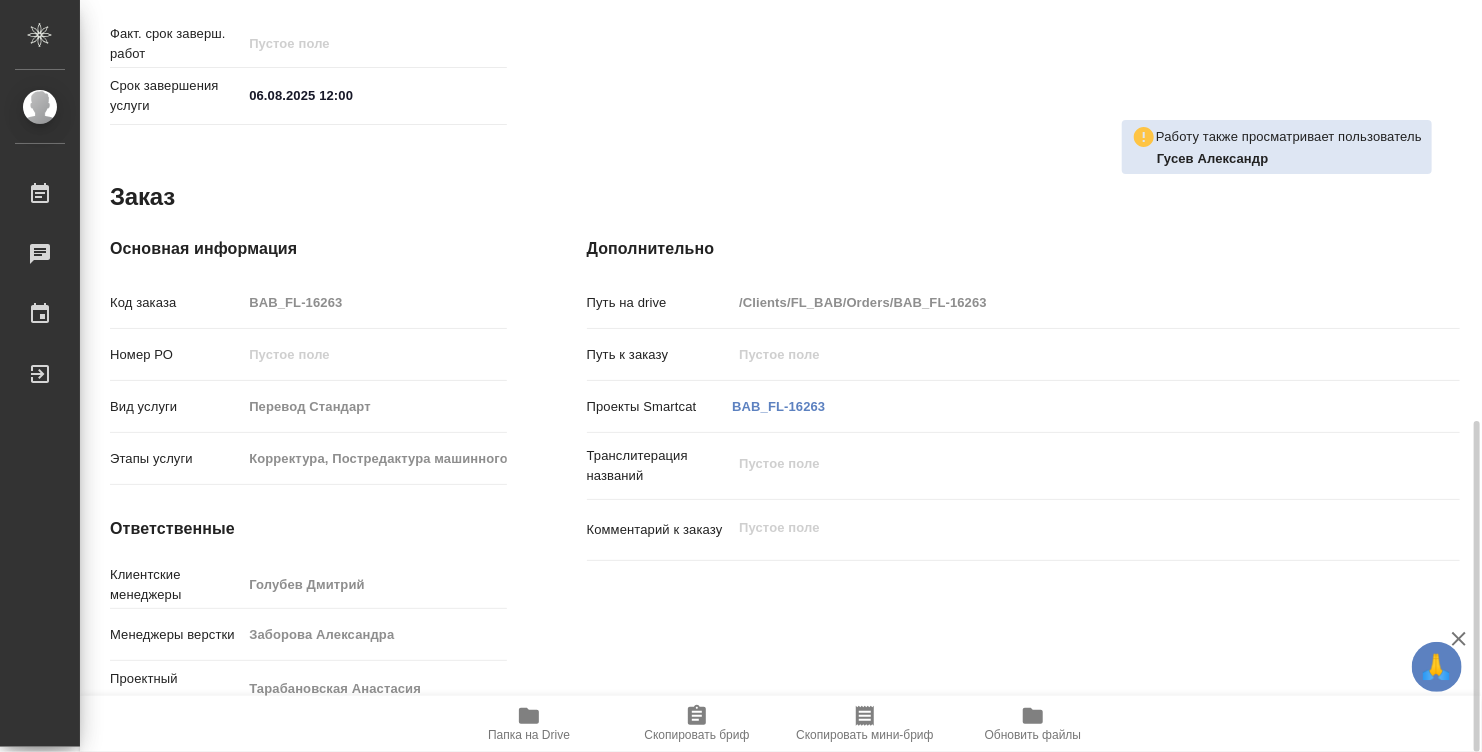 type on "x" 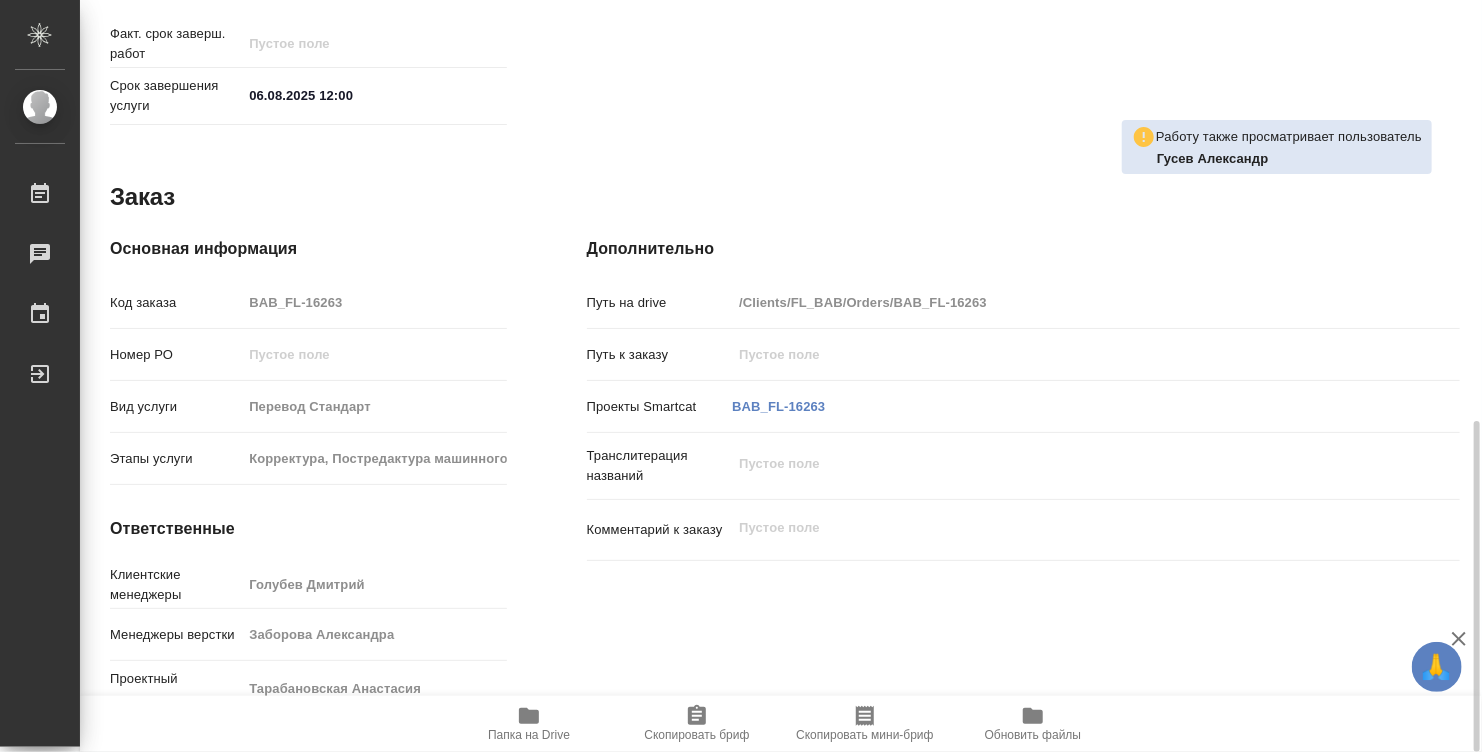 type on "x" 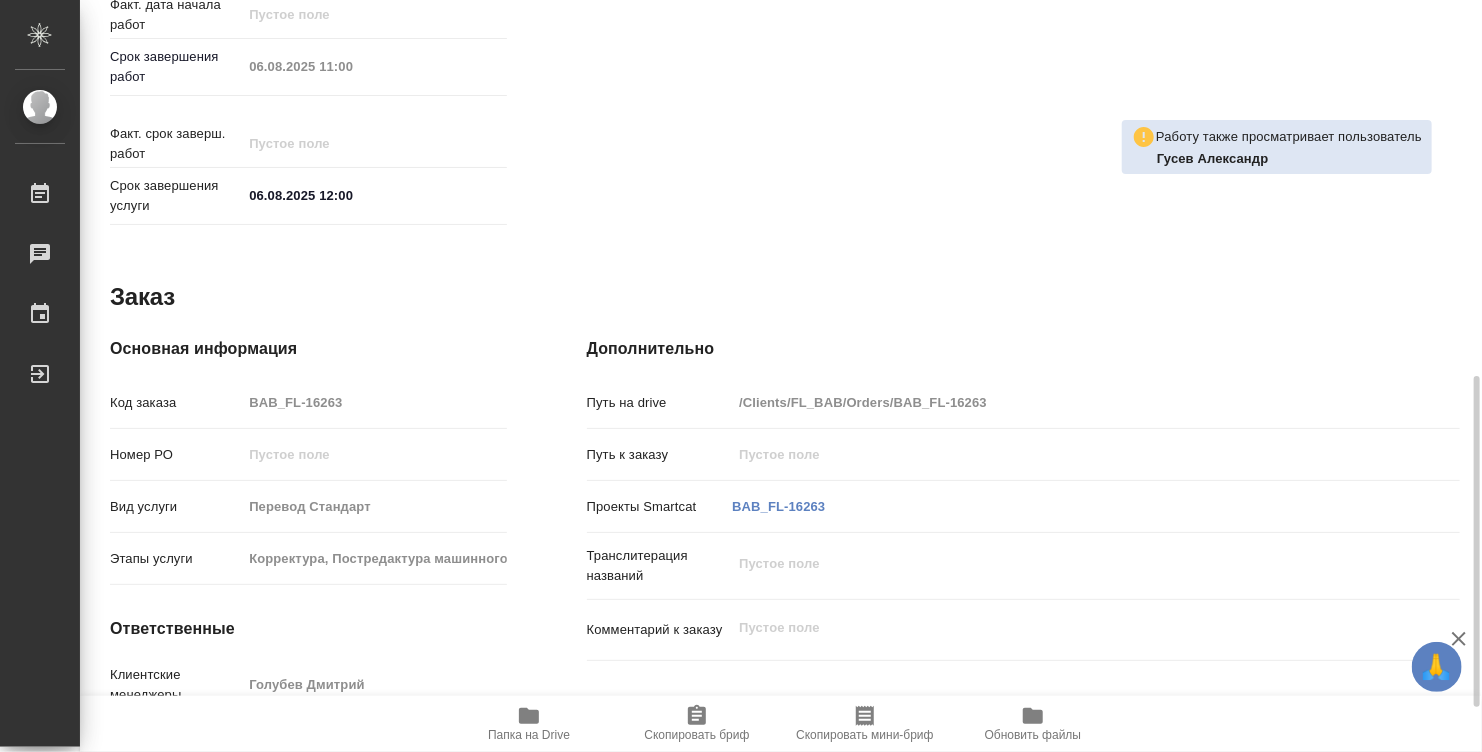 scroll, scrollTop: 954, scrollLeft: 0, axis: vertical 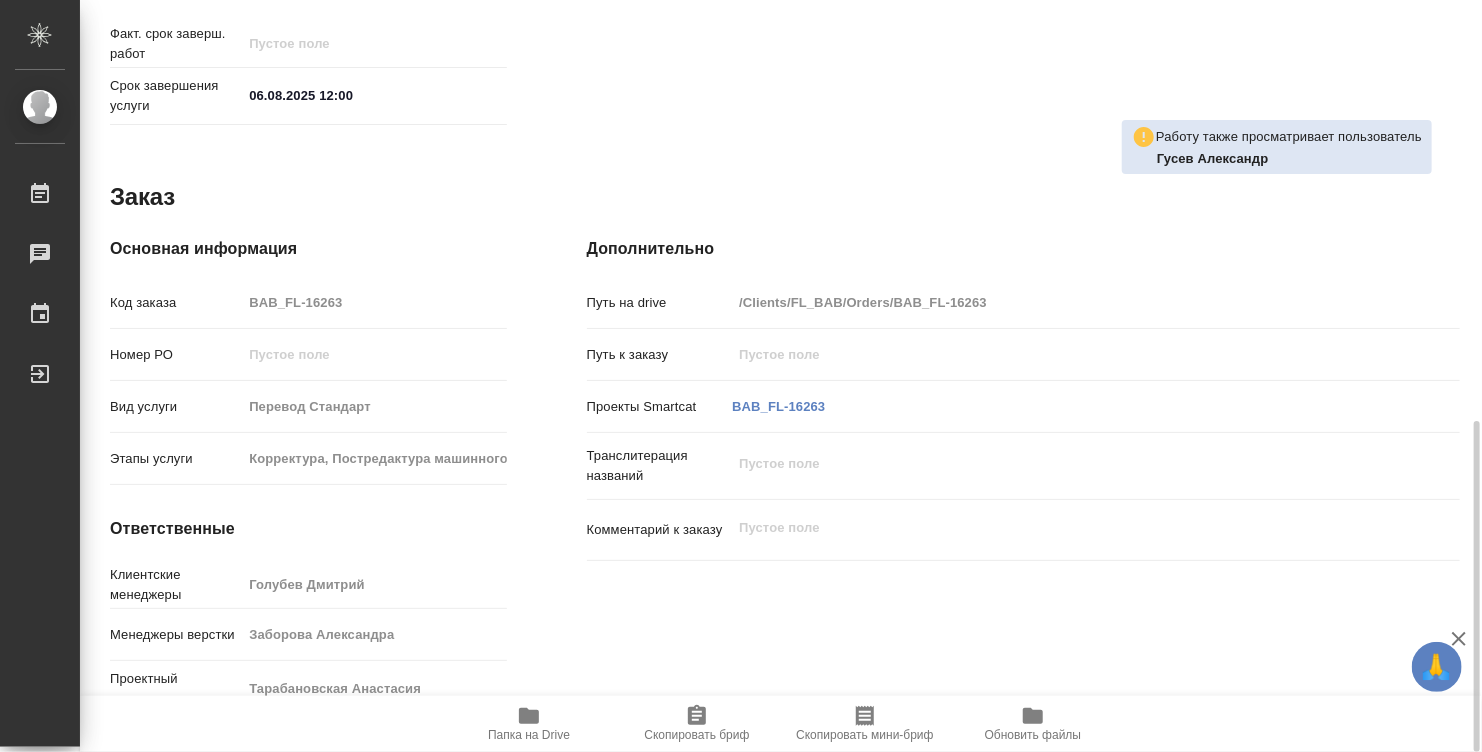 click 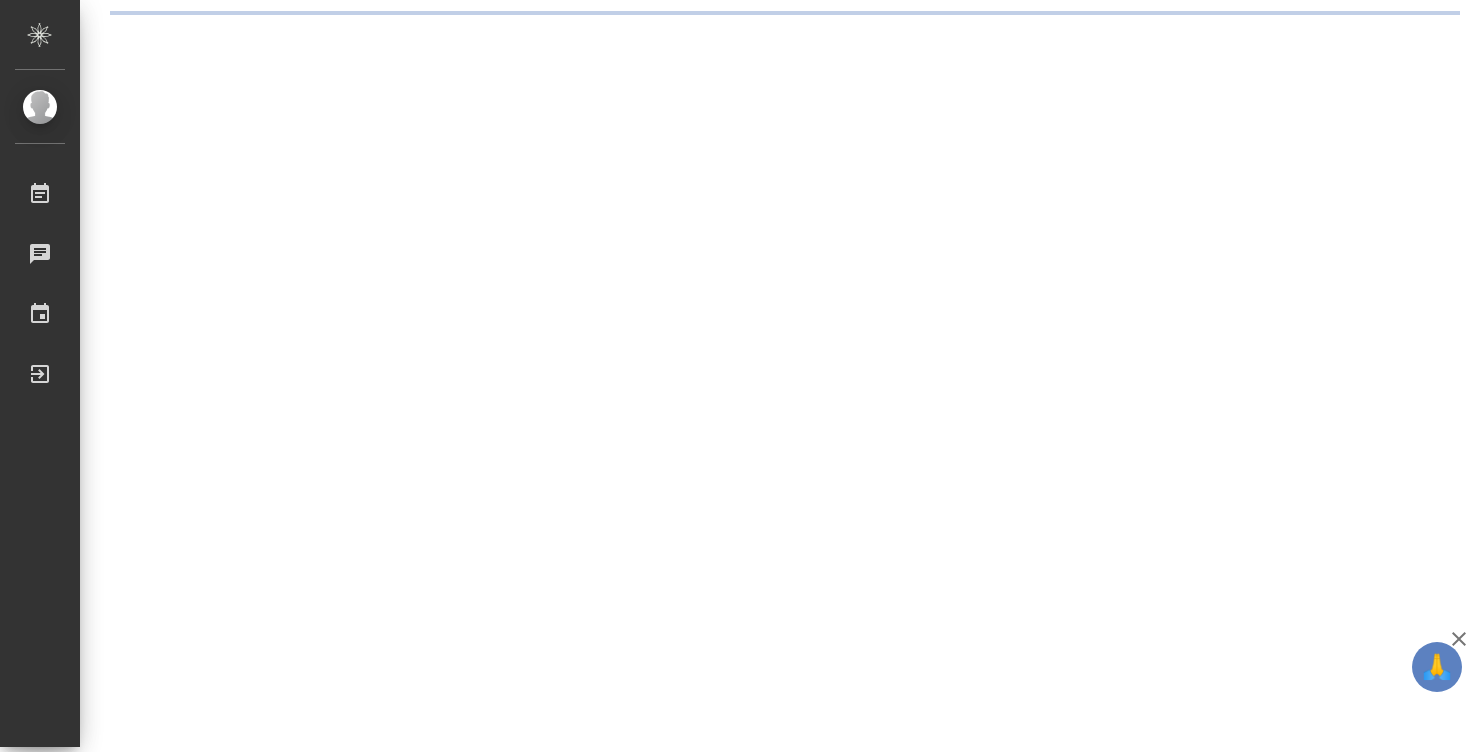 scroll, scrollTop: 0, scrollLeft: 0, axis: both 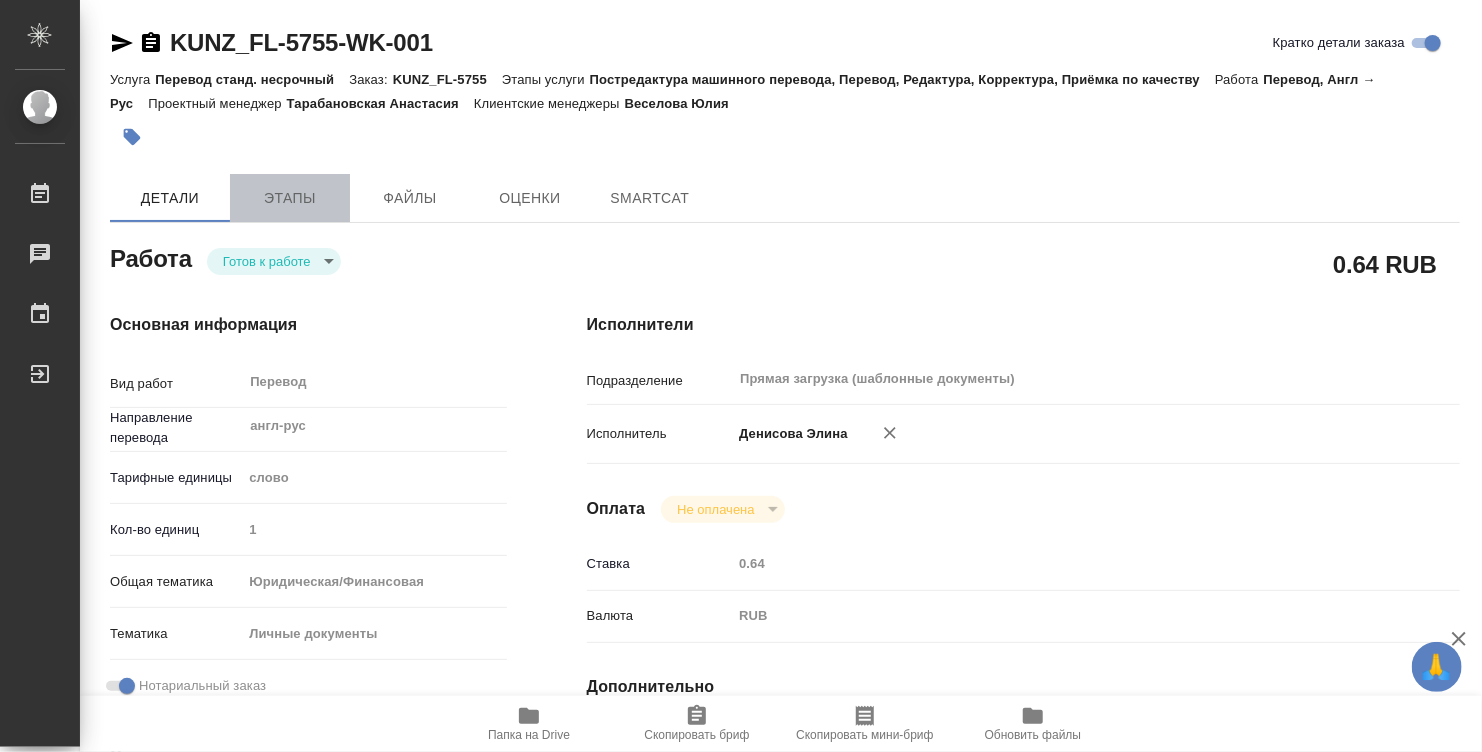 type on "x" 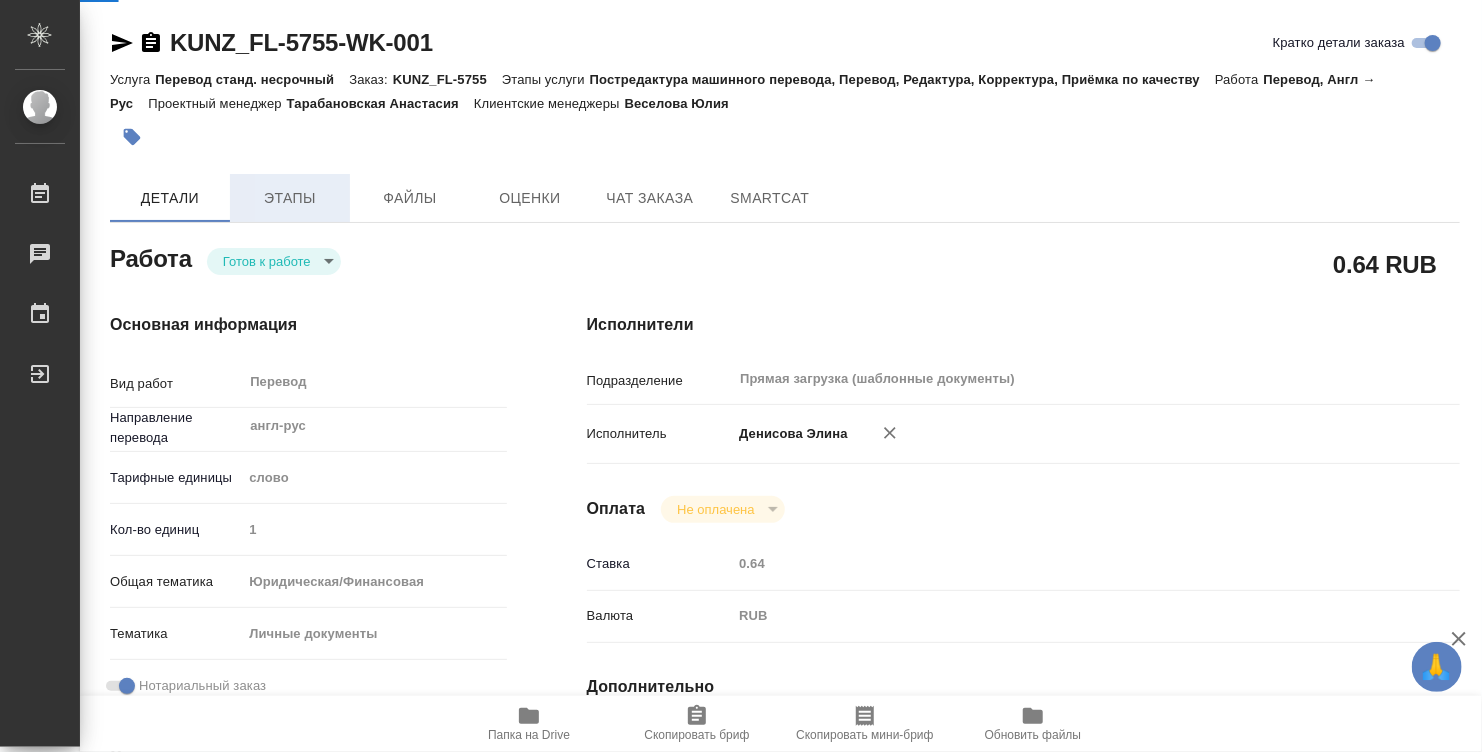type on "x" 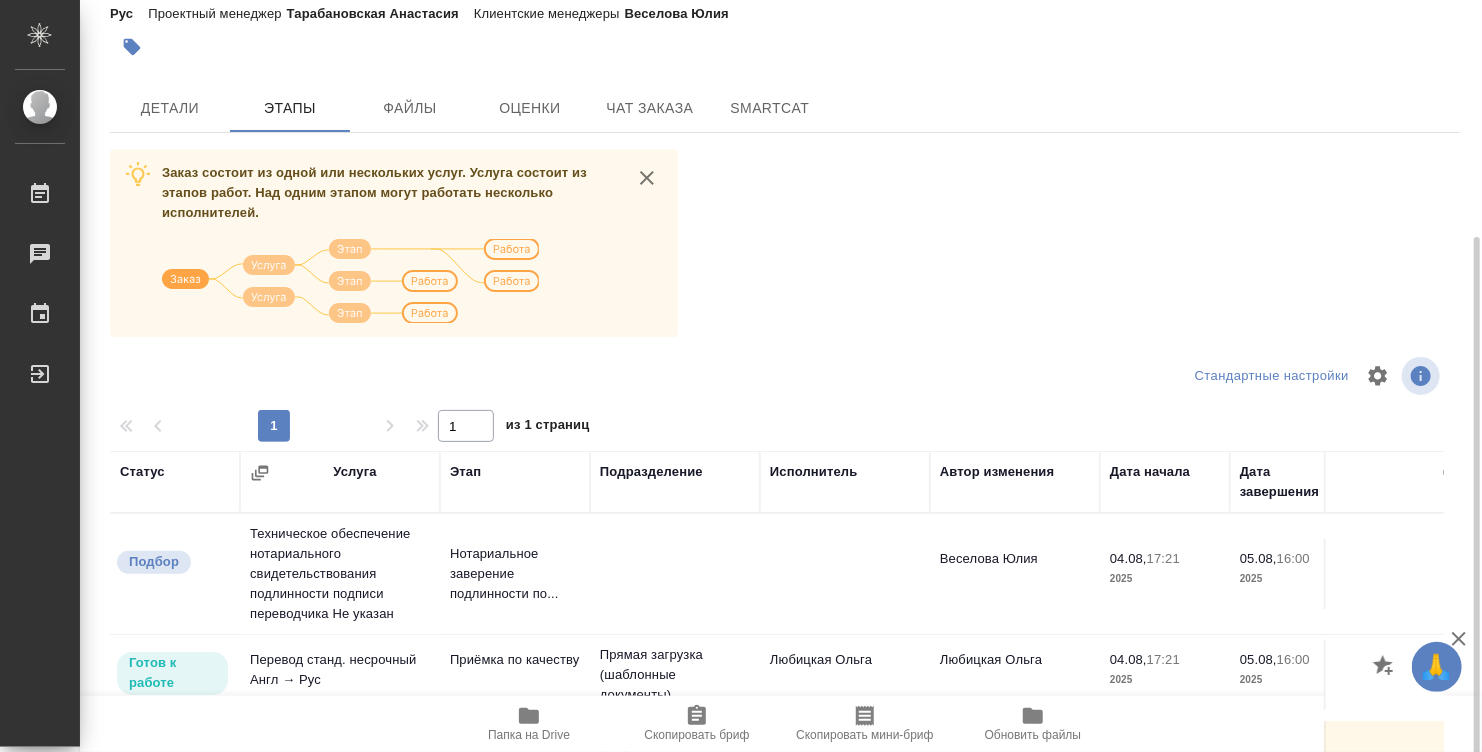 scroll, scrollTop: 0, scrollLeft: 0, axis: both 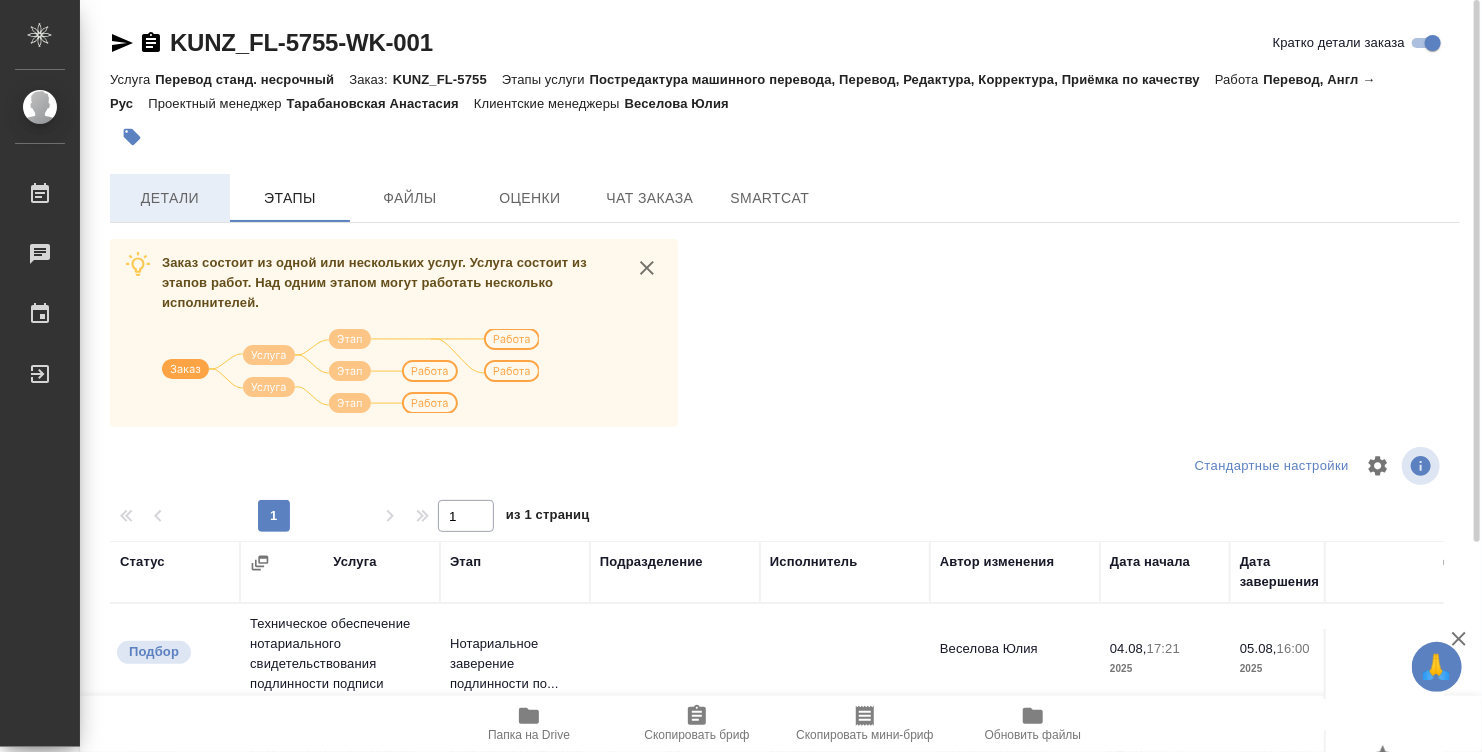 click on "Детали" at bounding box center (170, 198) 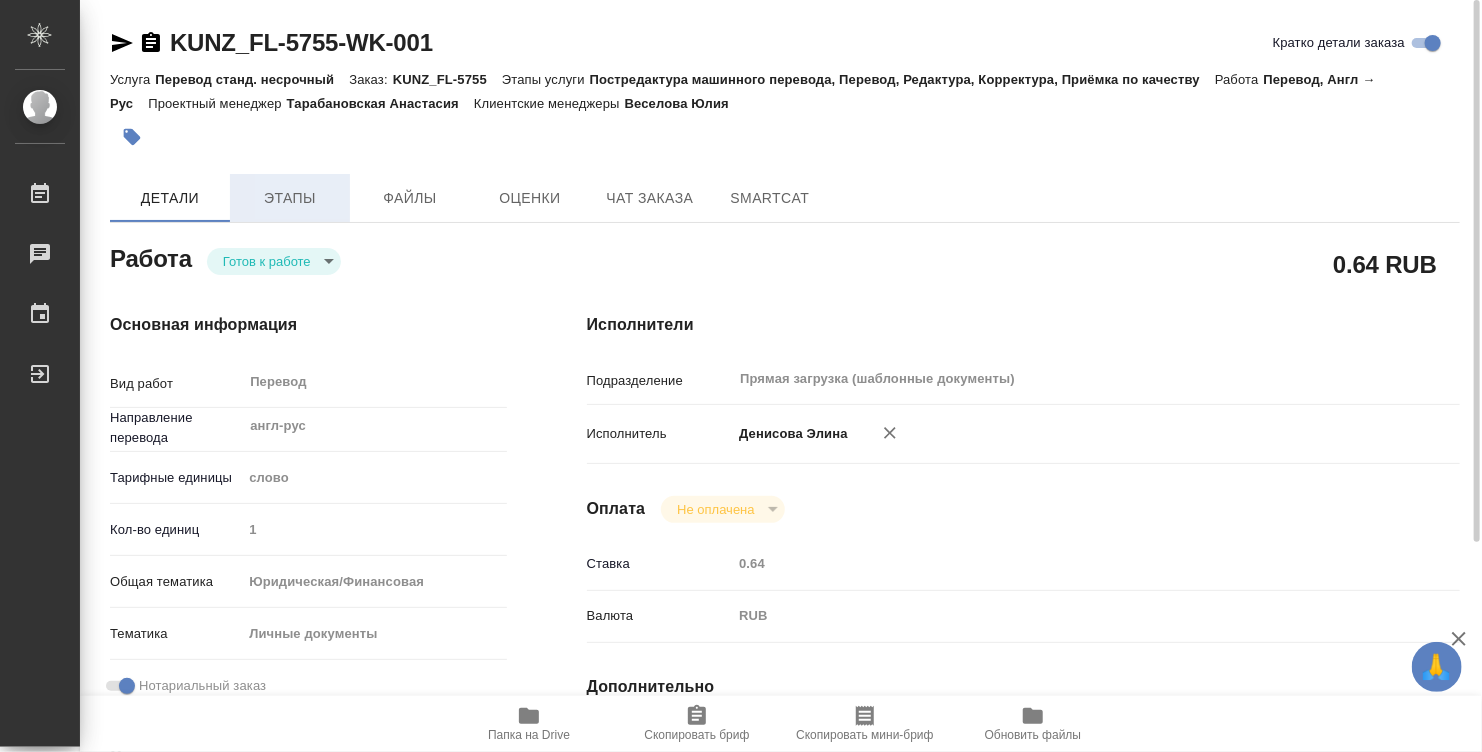 type on "x" 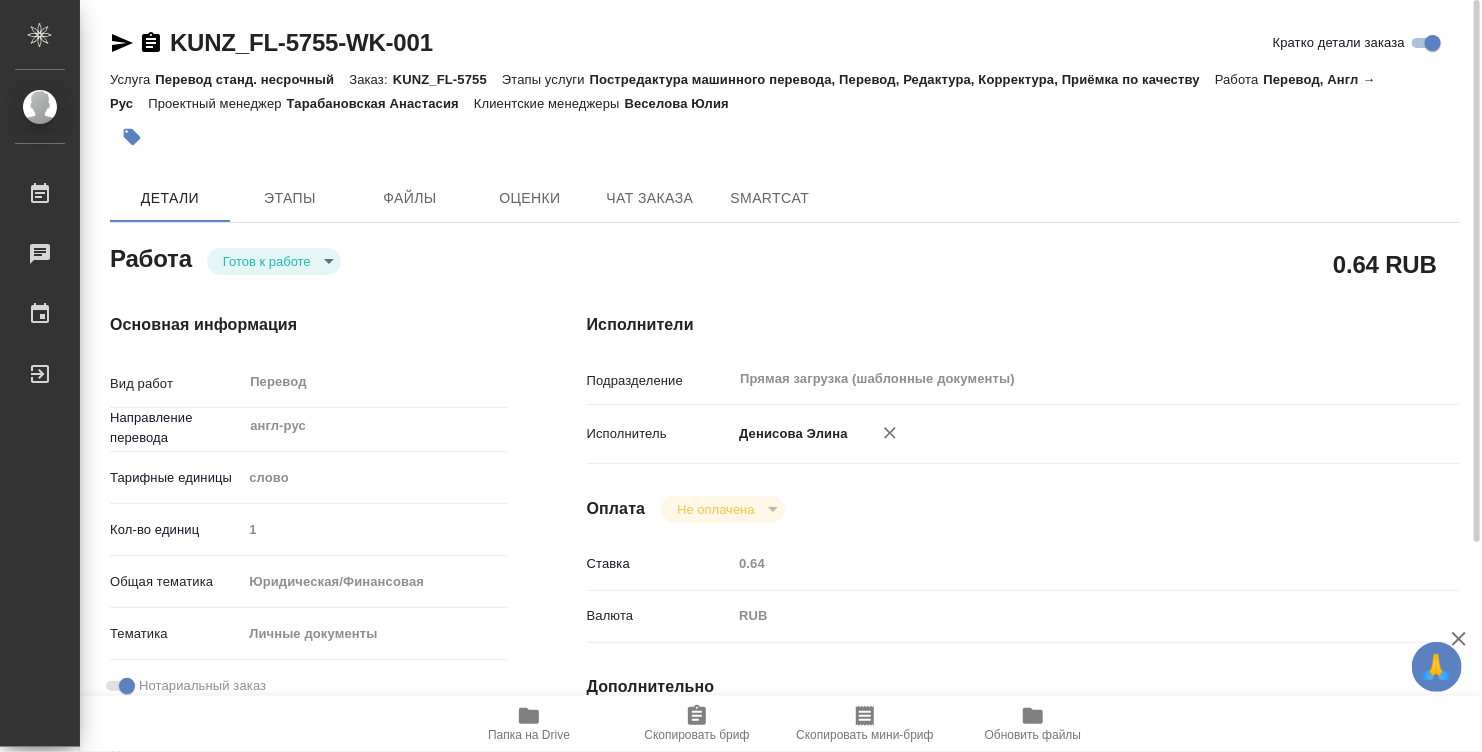 scroll, scrollTop: 954, scrollLeft: 0, axis: vertical 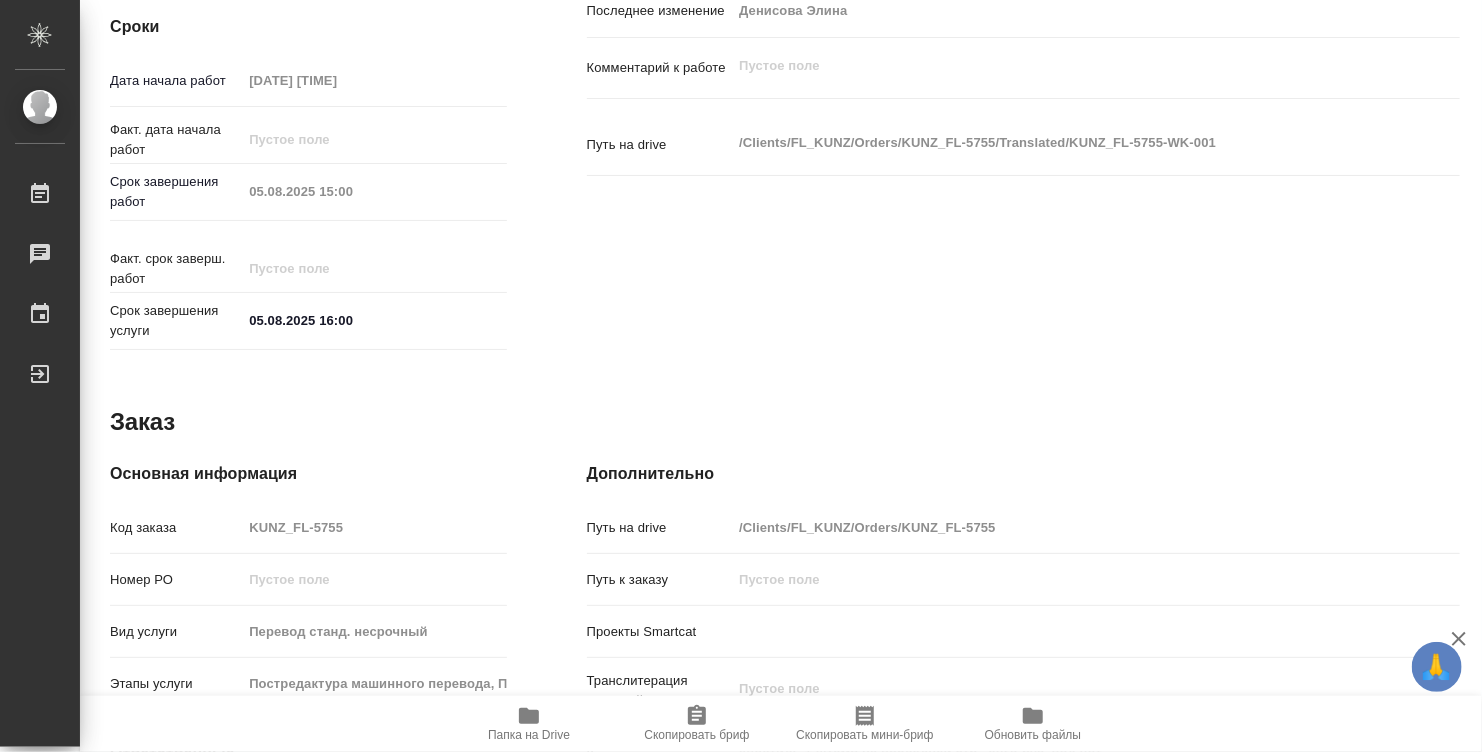 type on "x" 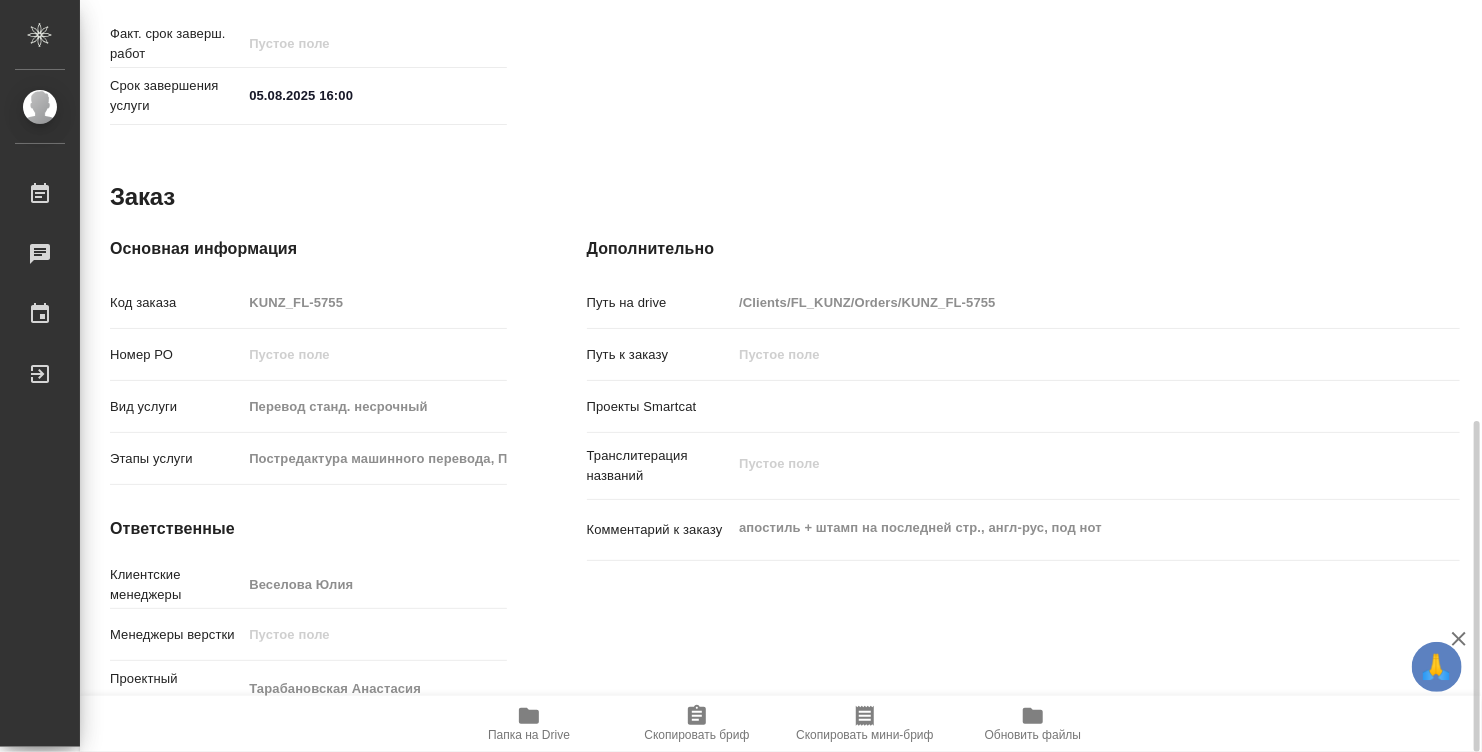 type on "x" 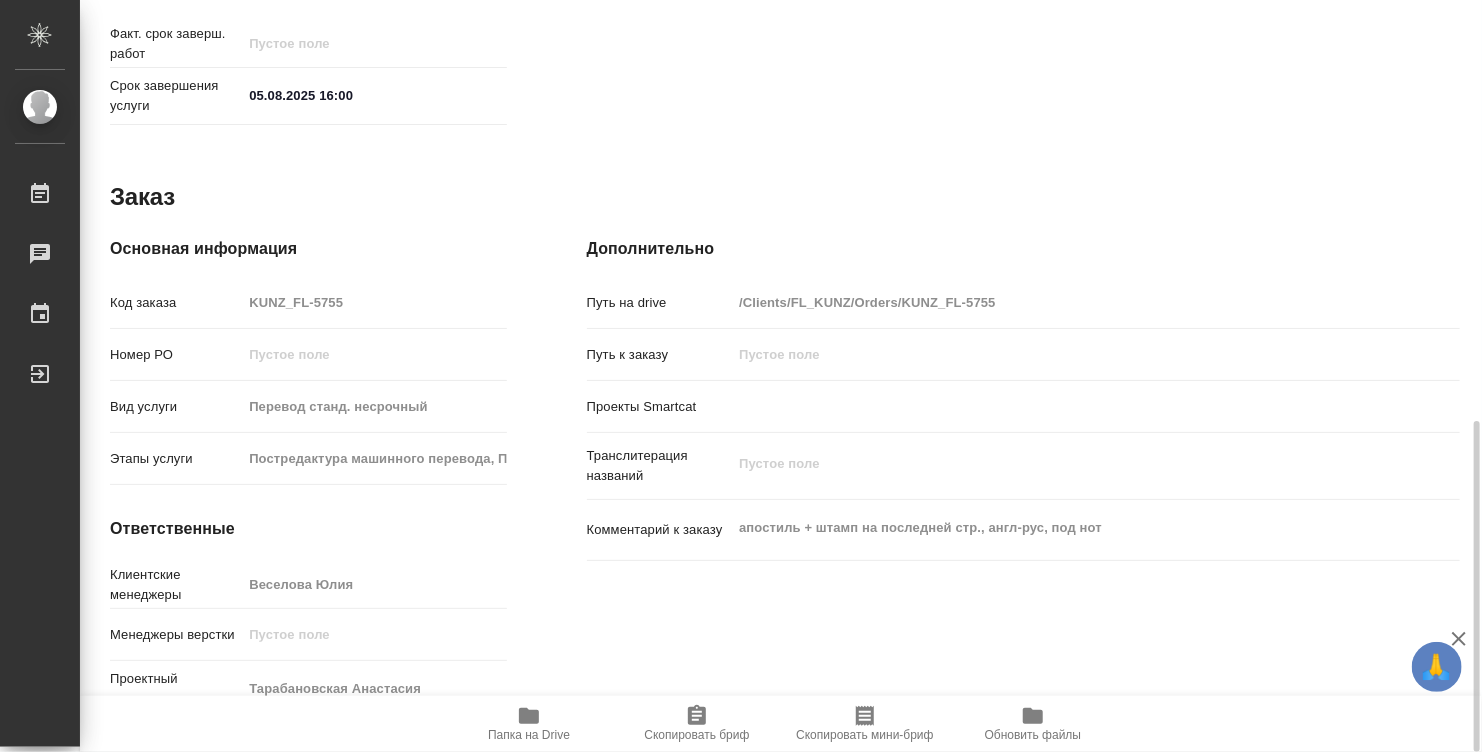 type on "x" 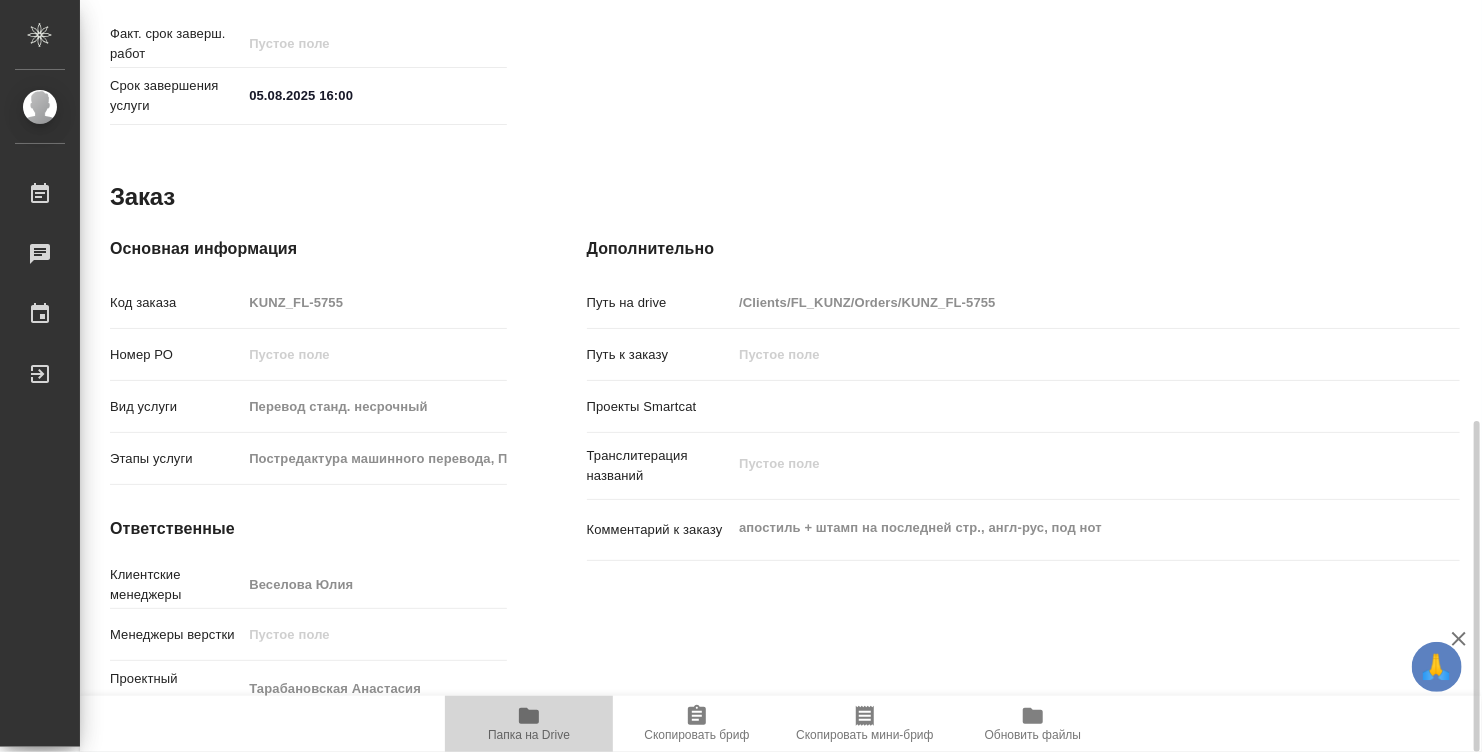 click 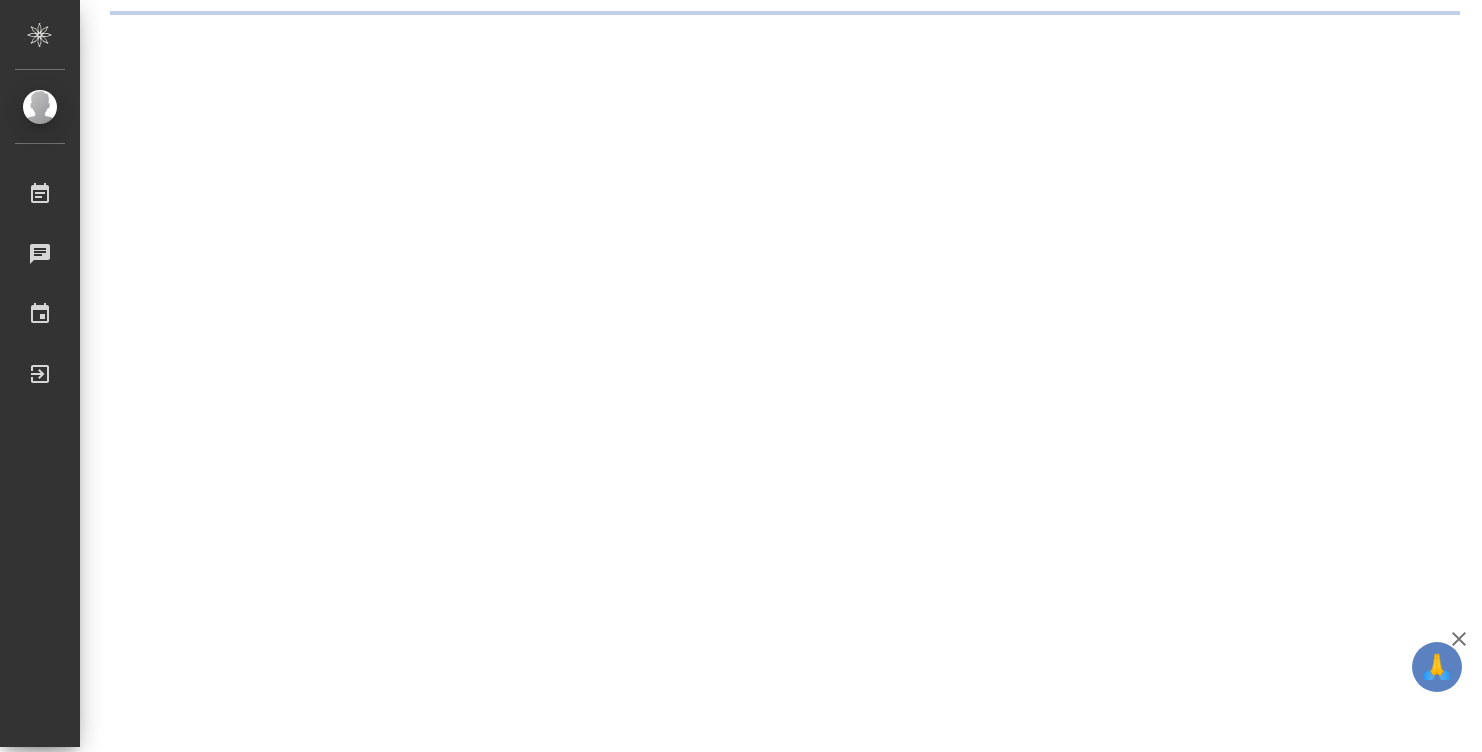 scroll, scrollTop: 0, scrollLeft: 0, axis: both 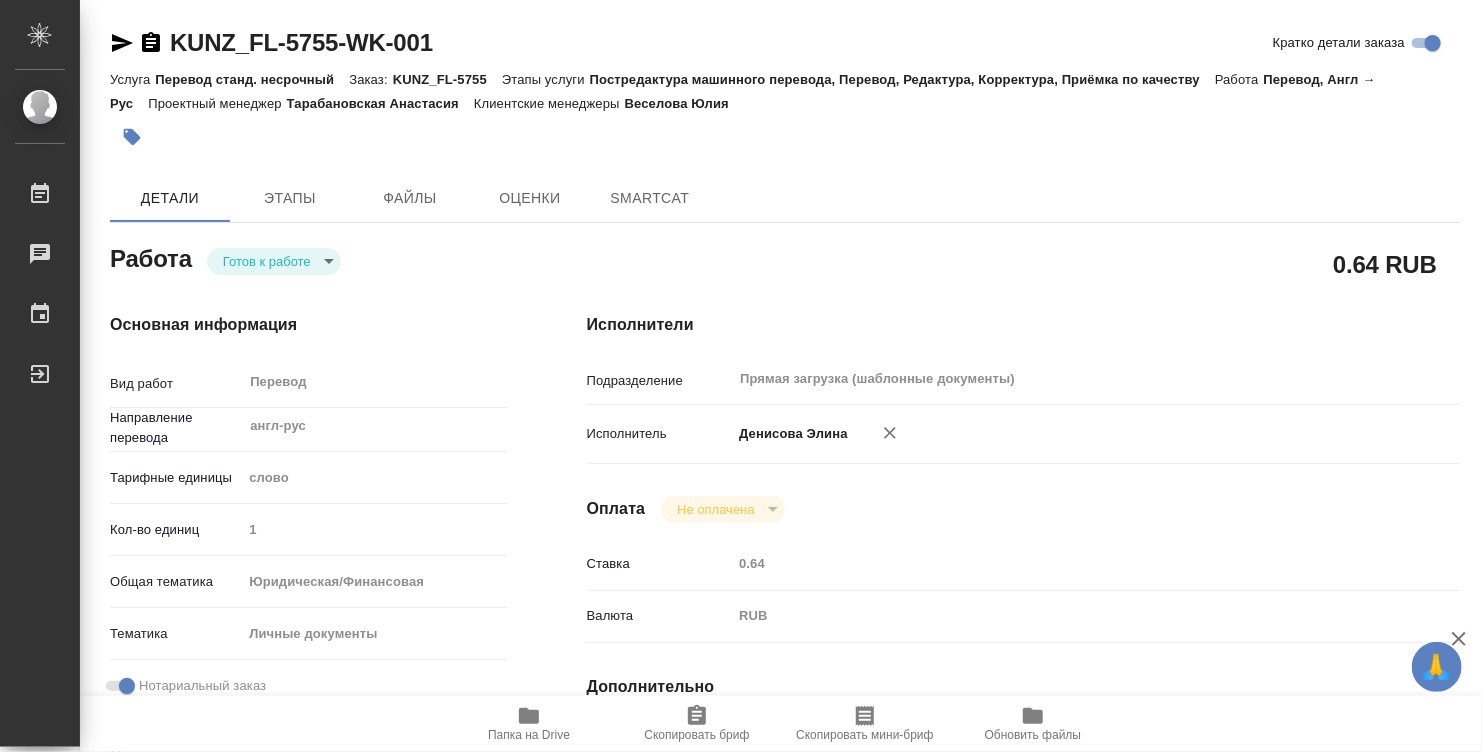 type on "x" 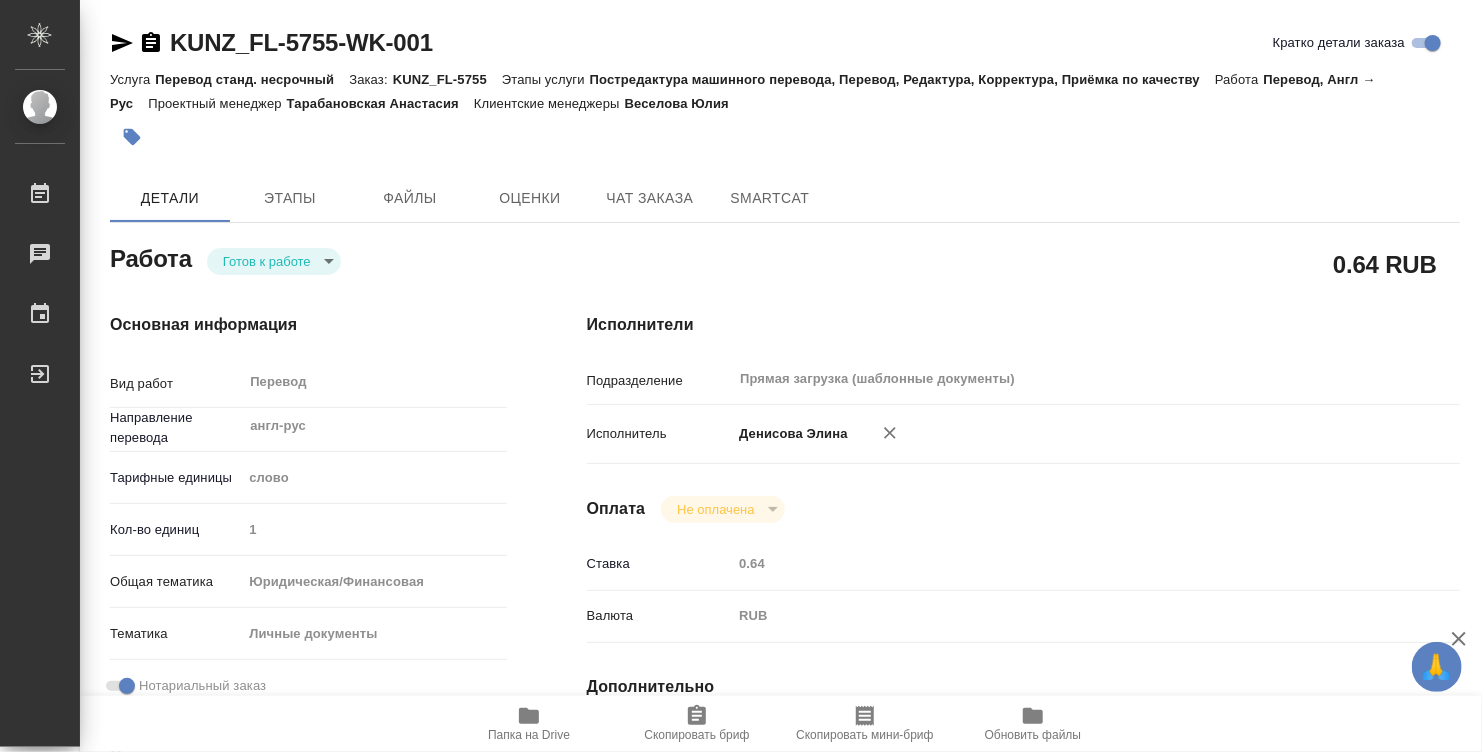 type on "x" 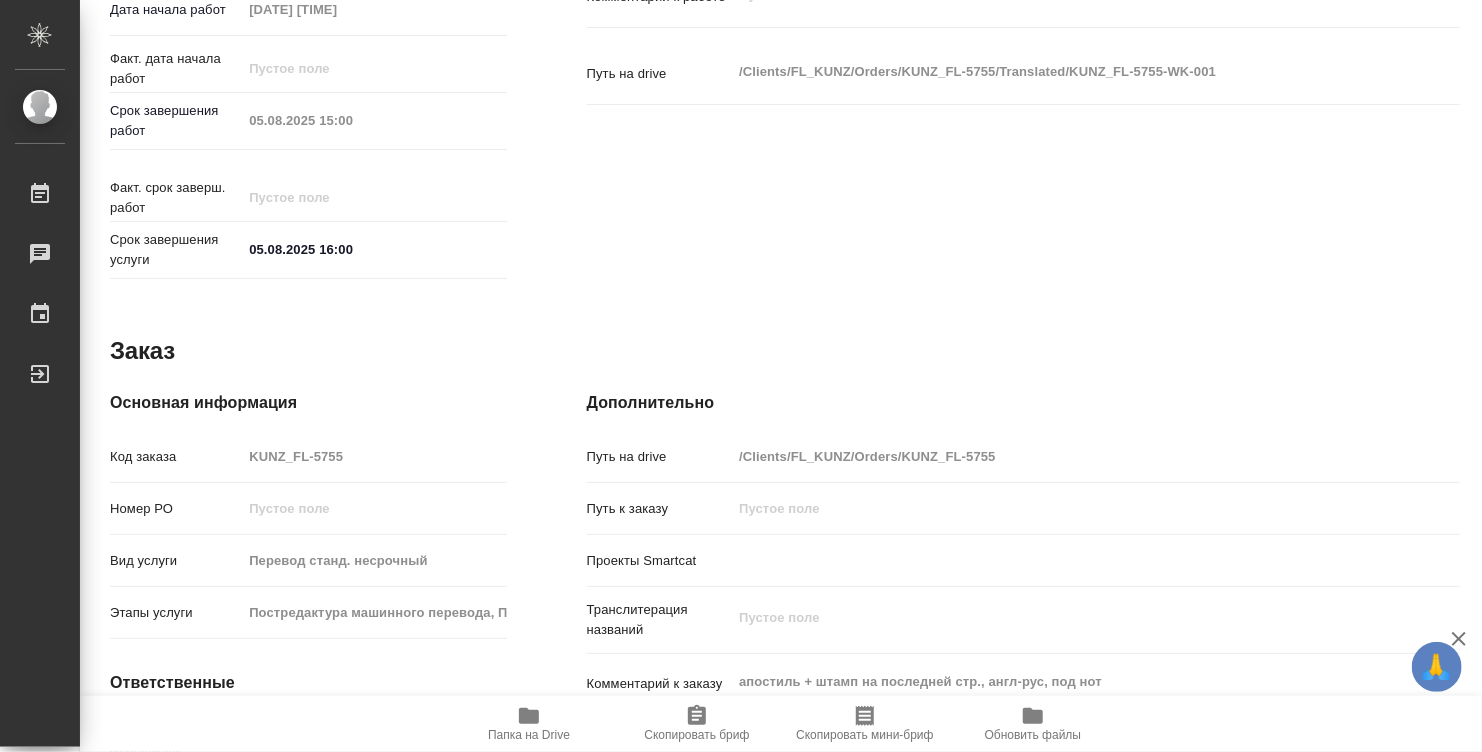 type on "x" 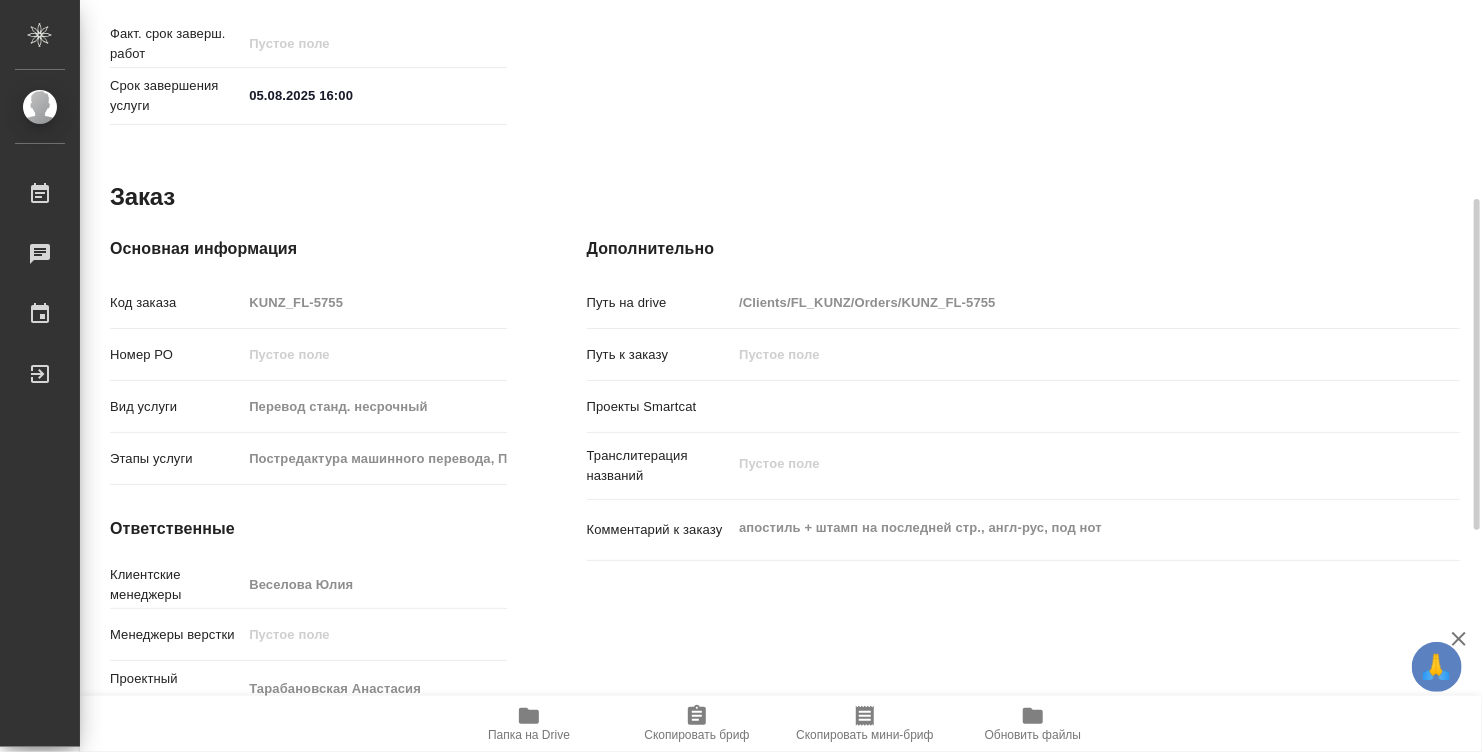 type on "x" 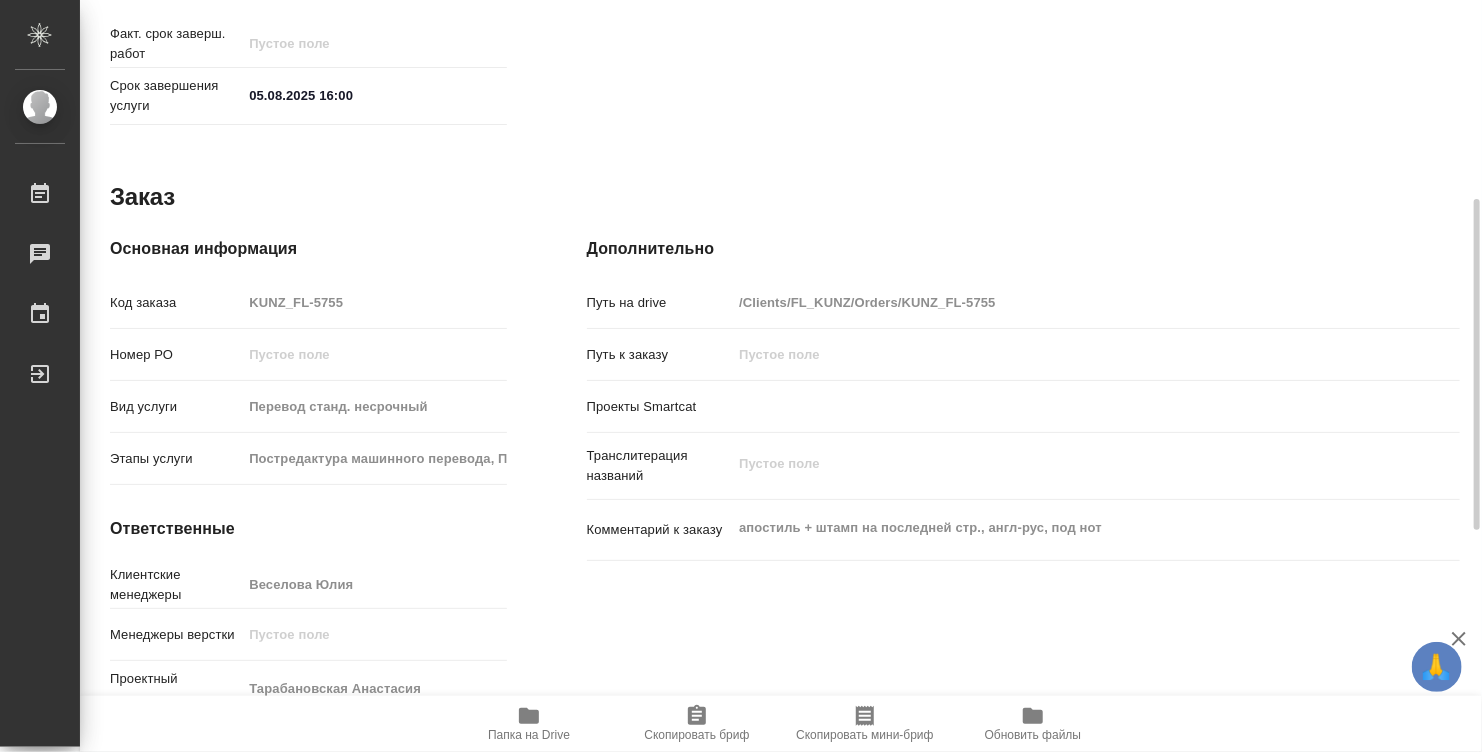 type on "x" 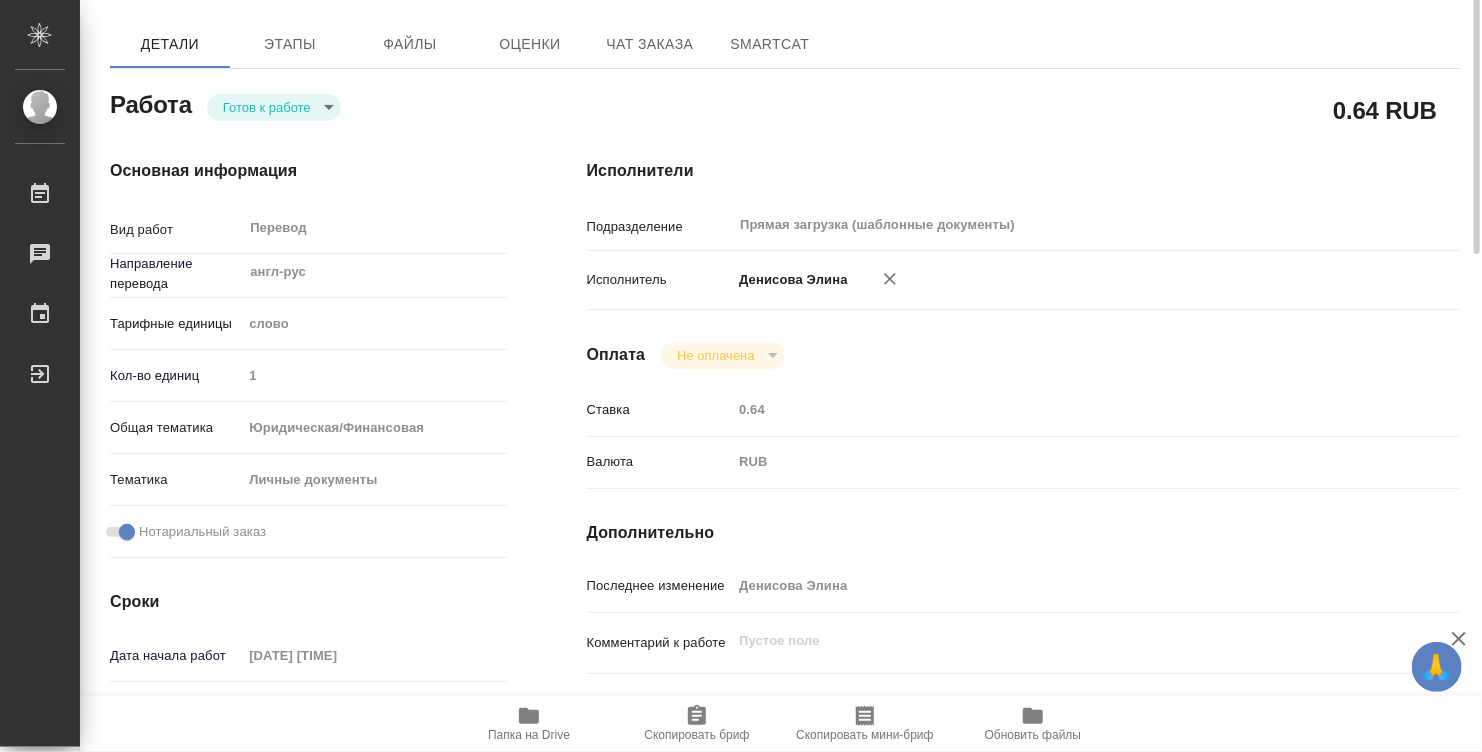 scroll, scrollTop: 54, scrollLeft: 0, axis: vertical 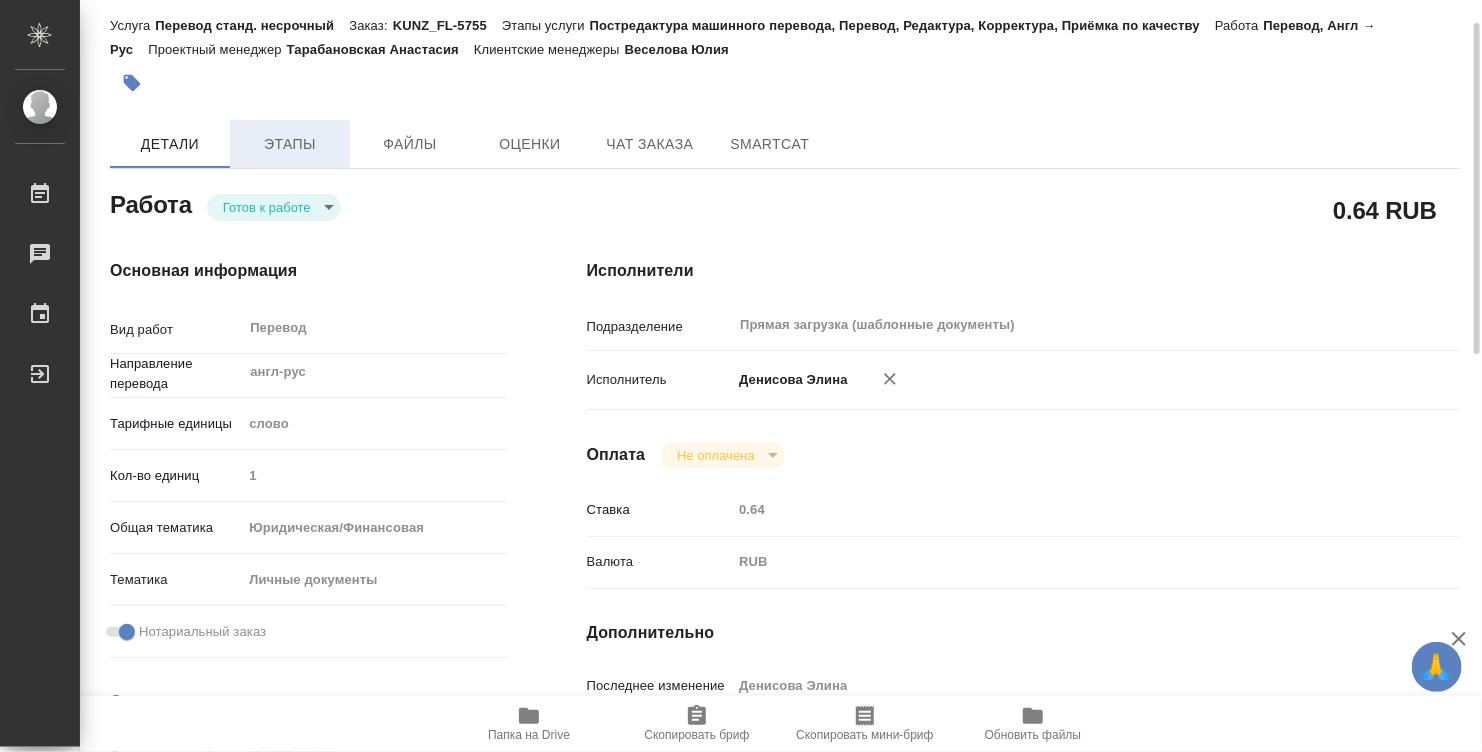 type on "x" 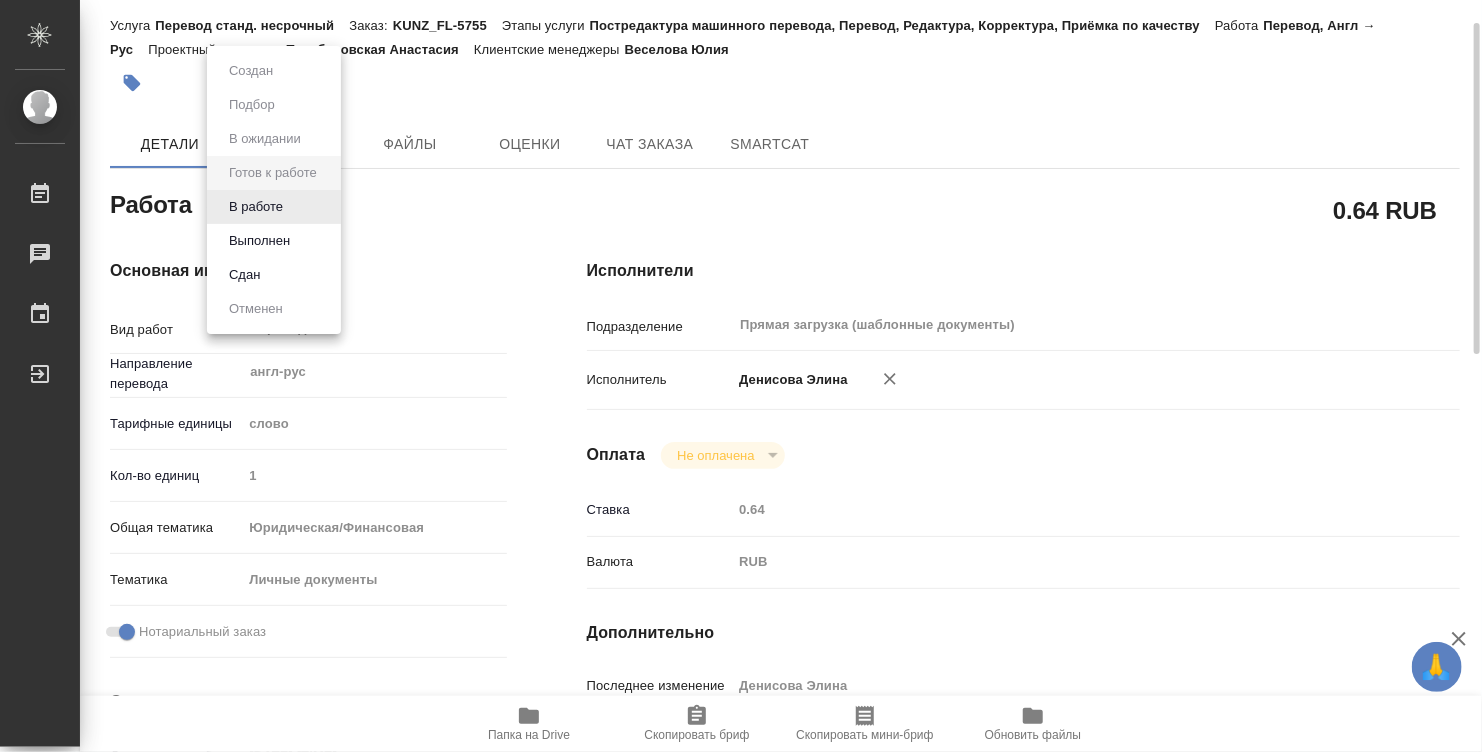 click on "🙏 .cls-1
fill:#fff;
AWATERA Denisova Elina Работы Чаты График Выйти KUNZ_FL-5755-WK-001 Кратко детали заказа Услуга Перевод станд. несрочный Заказ: KUNZ_FL-5755 Этапы услуги Постредактура машинного перевода, Перевод, Редактура, Корректура, Приёмка по качеству Работа Перевод, Англ → Рус Проектный менеджер Тарабановская Анастасия Клиентские менеджеры Веселова Юлия Детали Этапы Файлы Оценки Чат заказа SmartCat Работа Готов к работе readyForWork 0.64 RUB Основная информация Вид работ Перевод x ​ Направление перевода англ-рус ​ Тарифные единицы слово 5a8b1489cc6b4906c91bfd90 Кол-во единиц 1 yr-fn x" at bounding box center (741, 376) 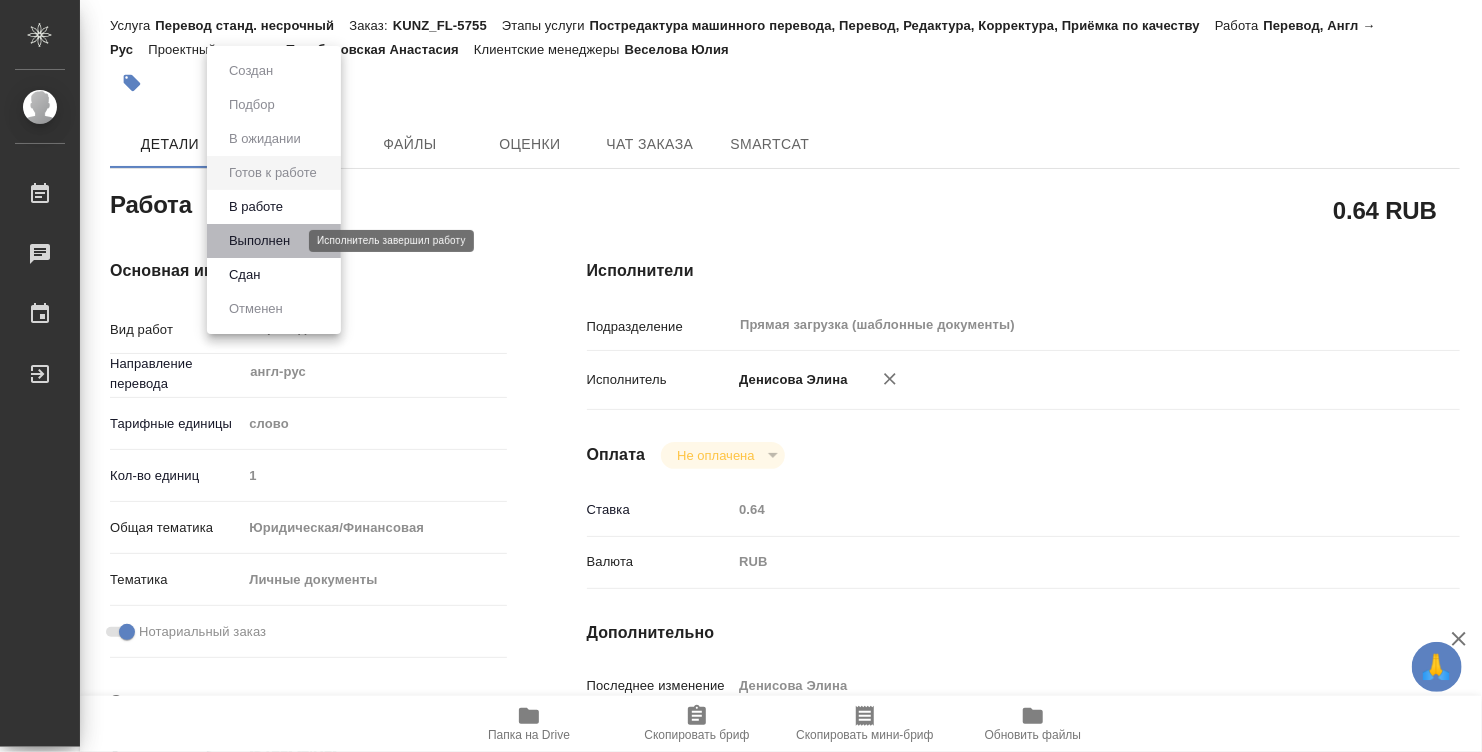 click on "Выполнен" at bounding box center [259, 241] 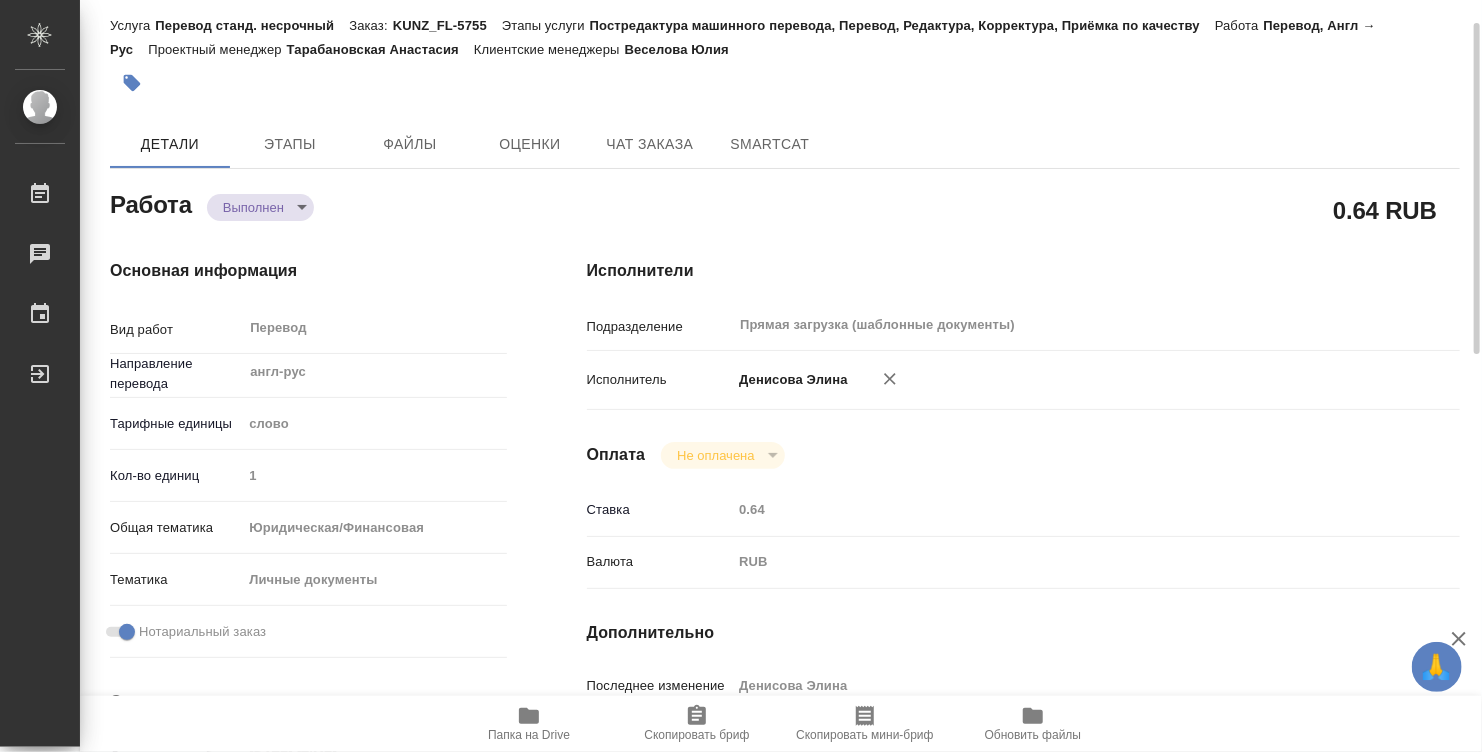 type on "x" 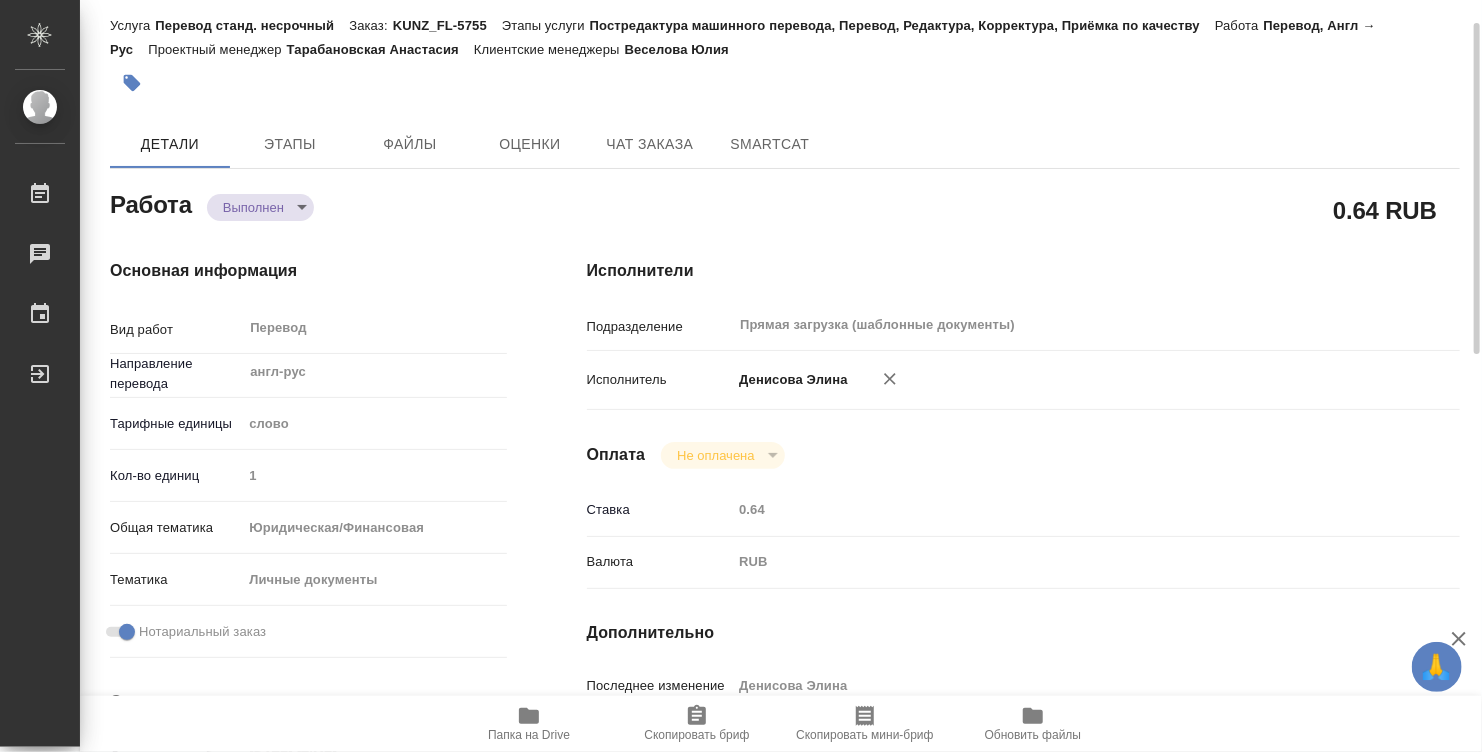 type on "x" 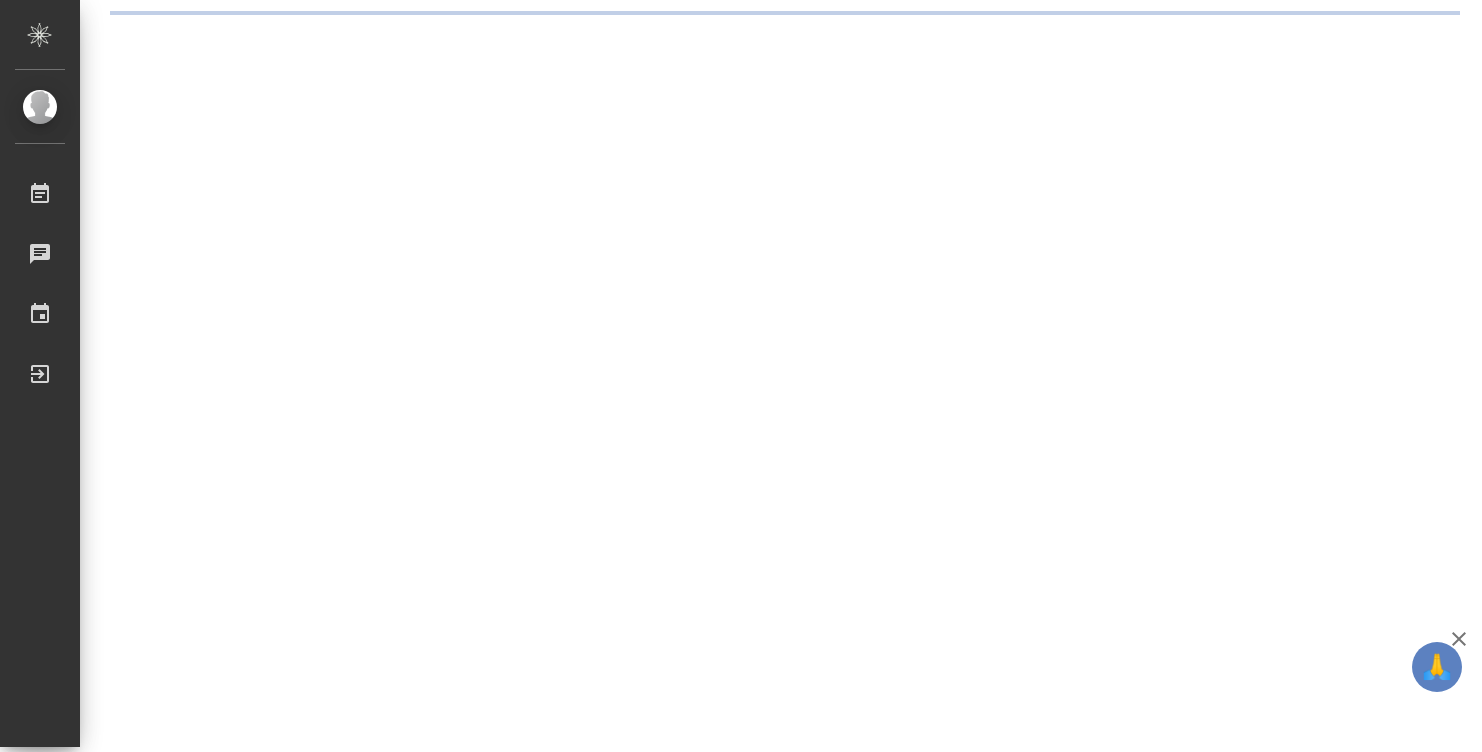 scroll, scrollTop: 0, scrollLeft: 0, axis: both 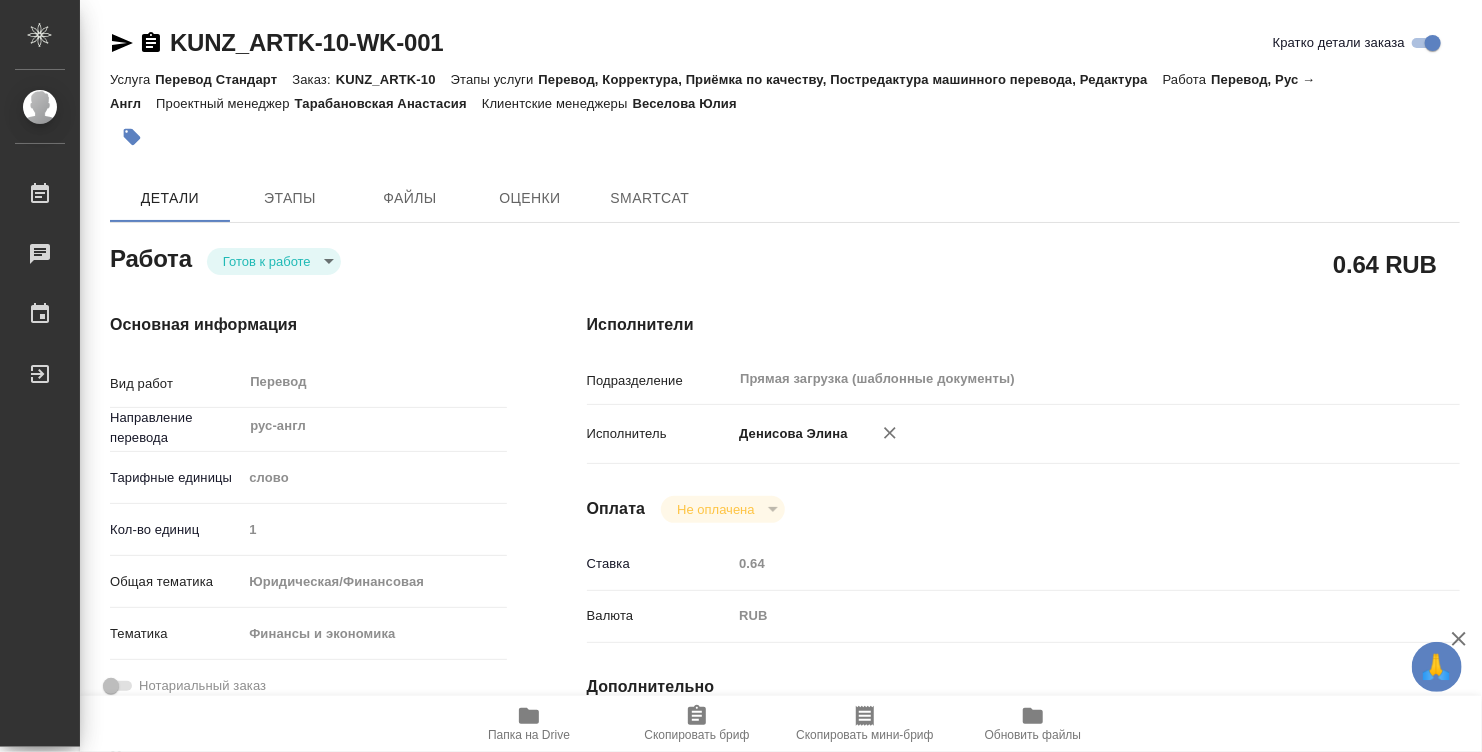 type on "x" 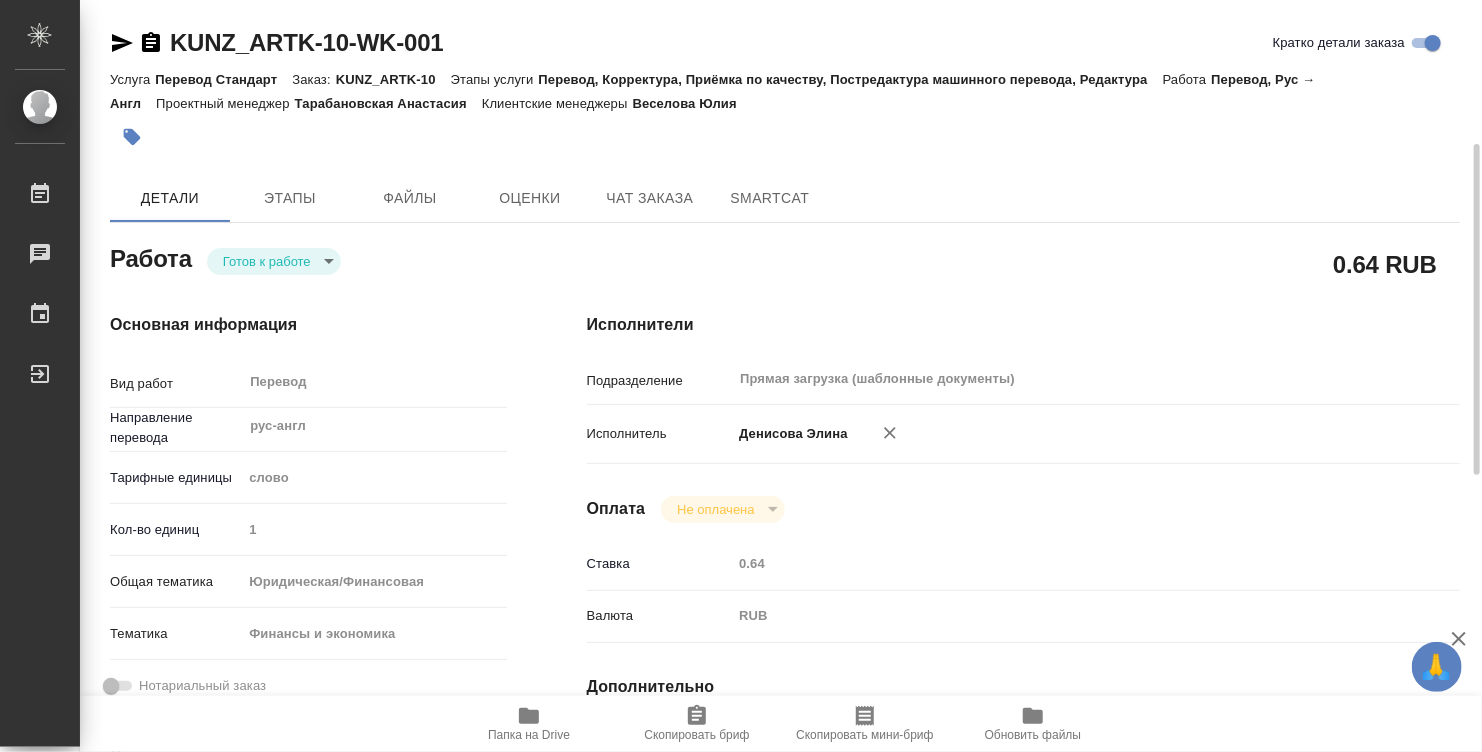 type on "x" 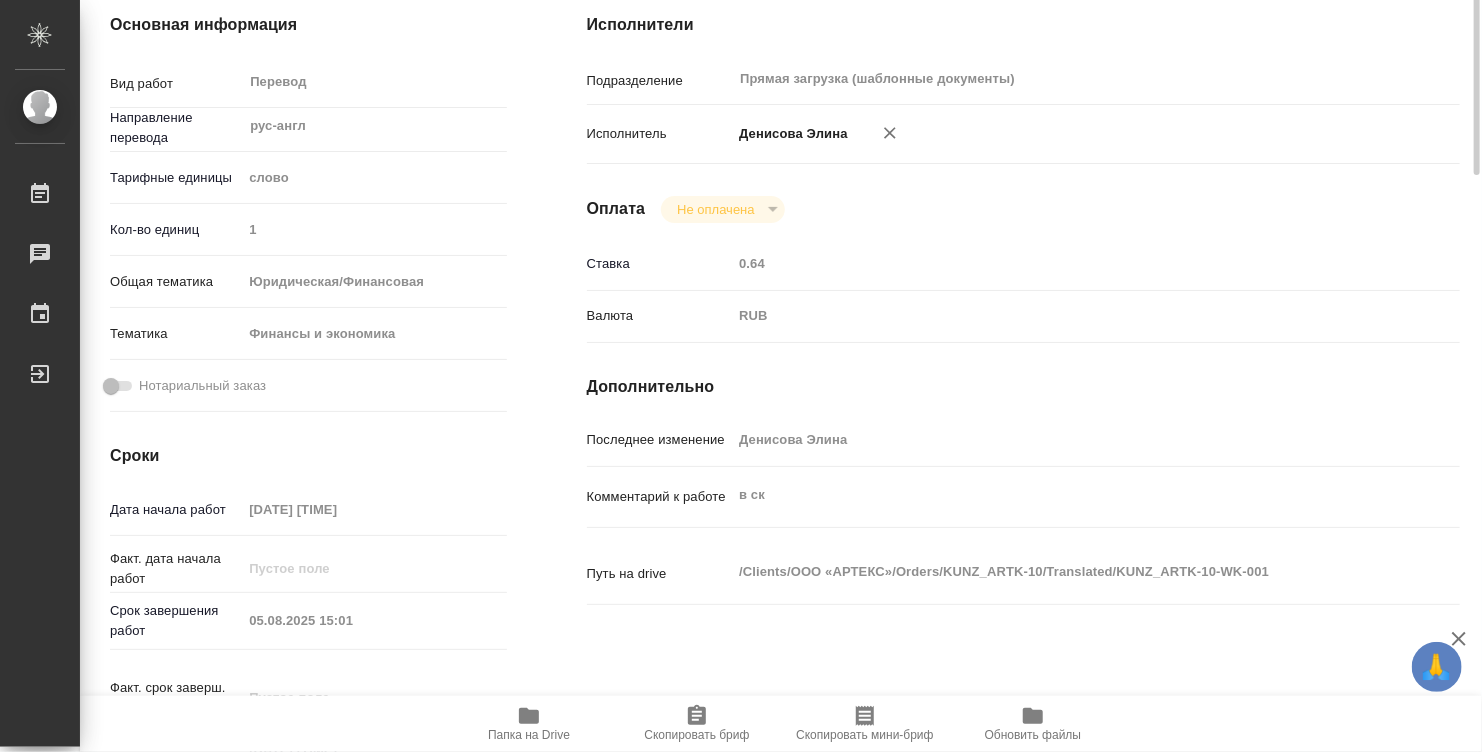 scroll, scrollTop: 600, scrollLeft: 0, axis: vertical 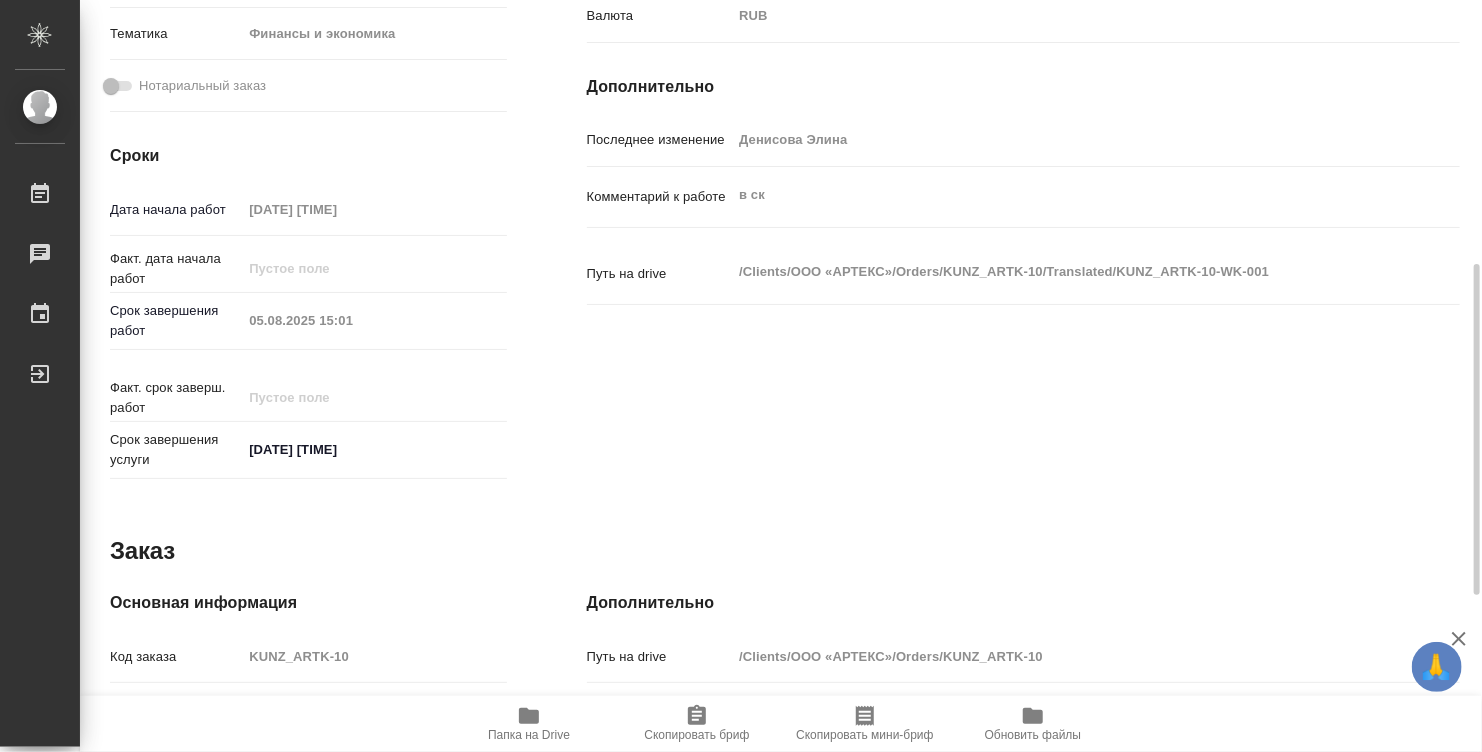 type on "x" 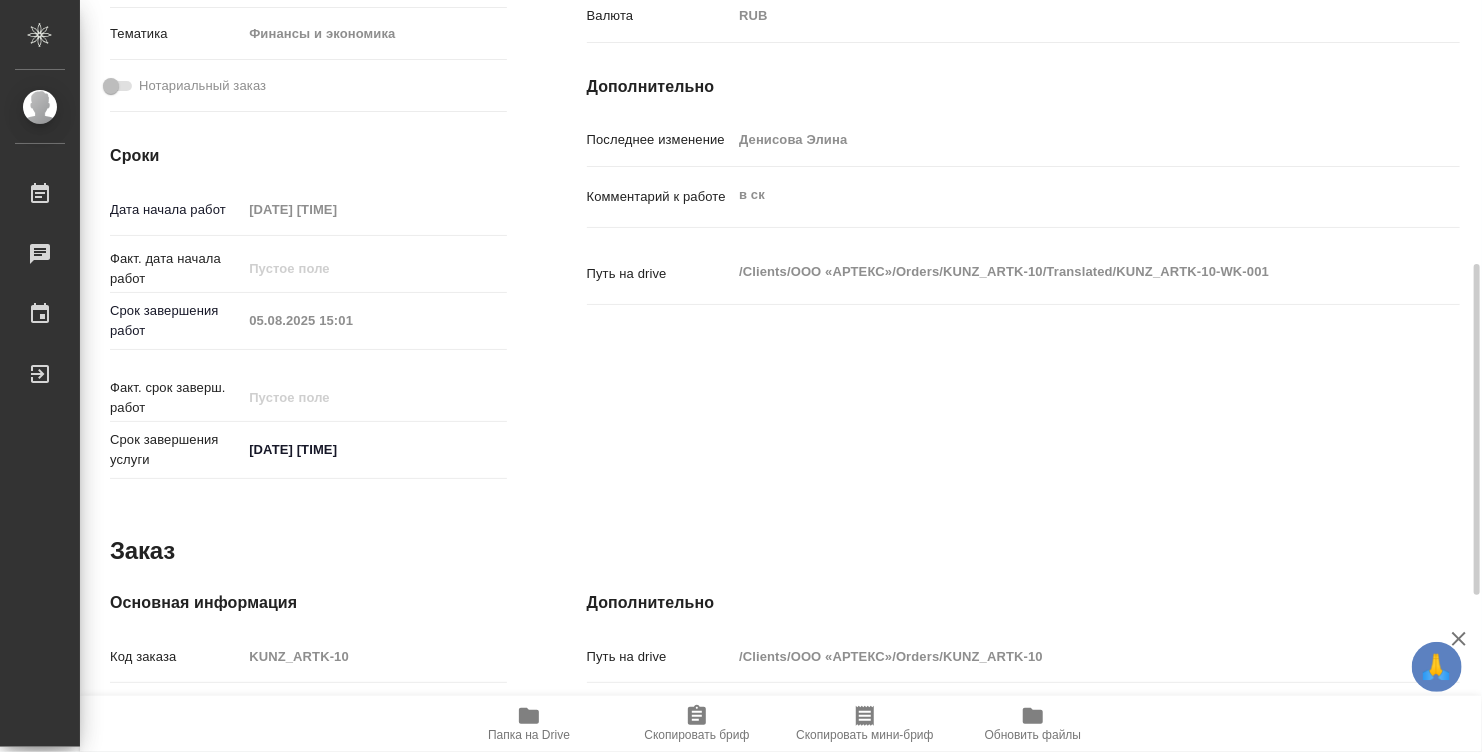 type on "x" 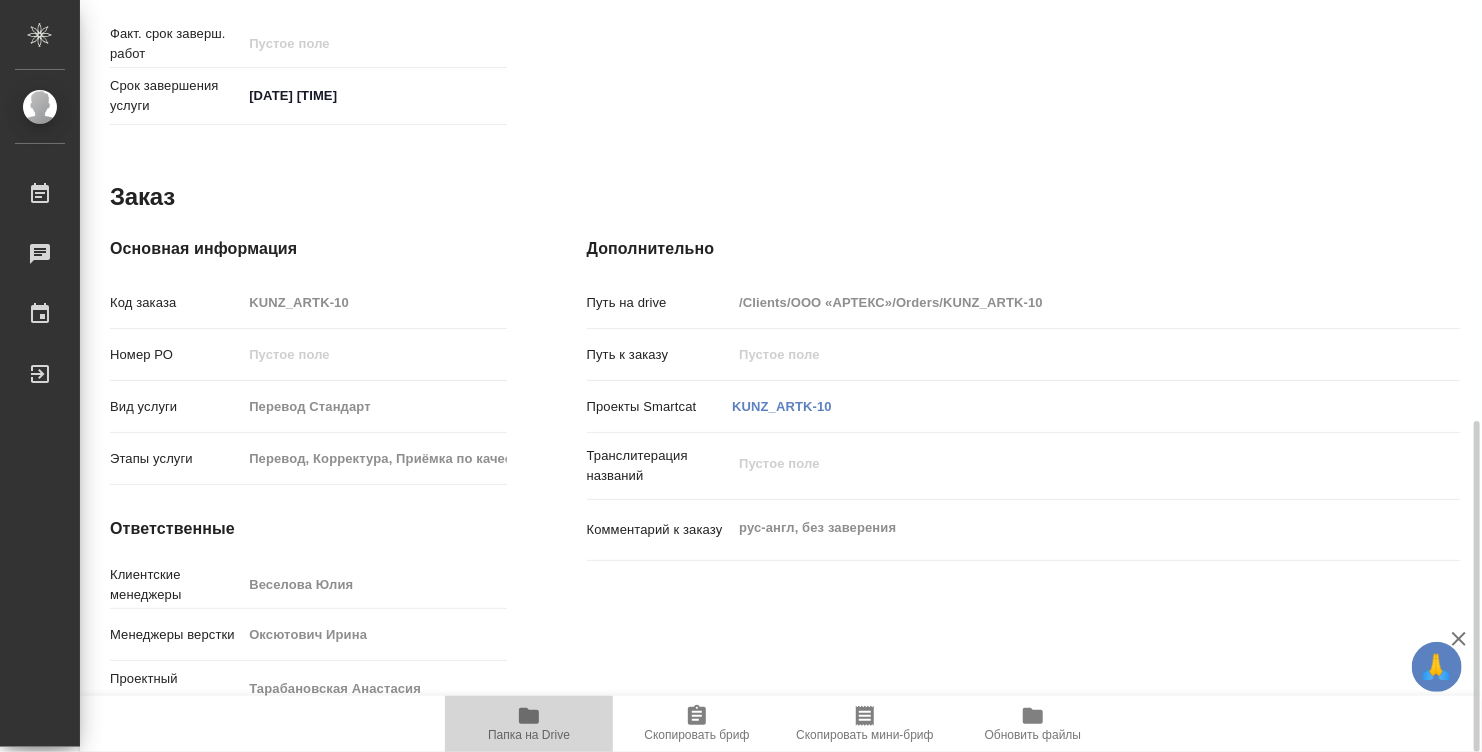 click 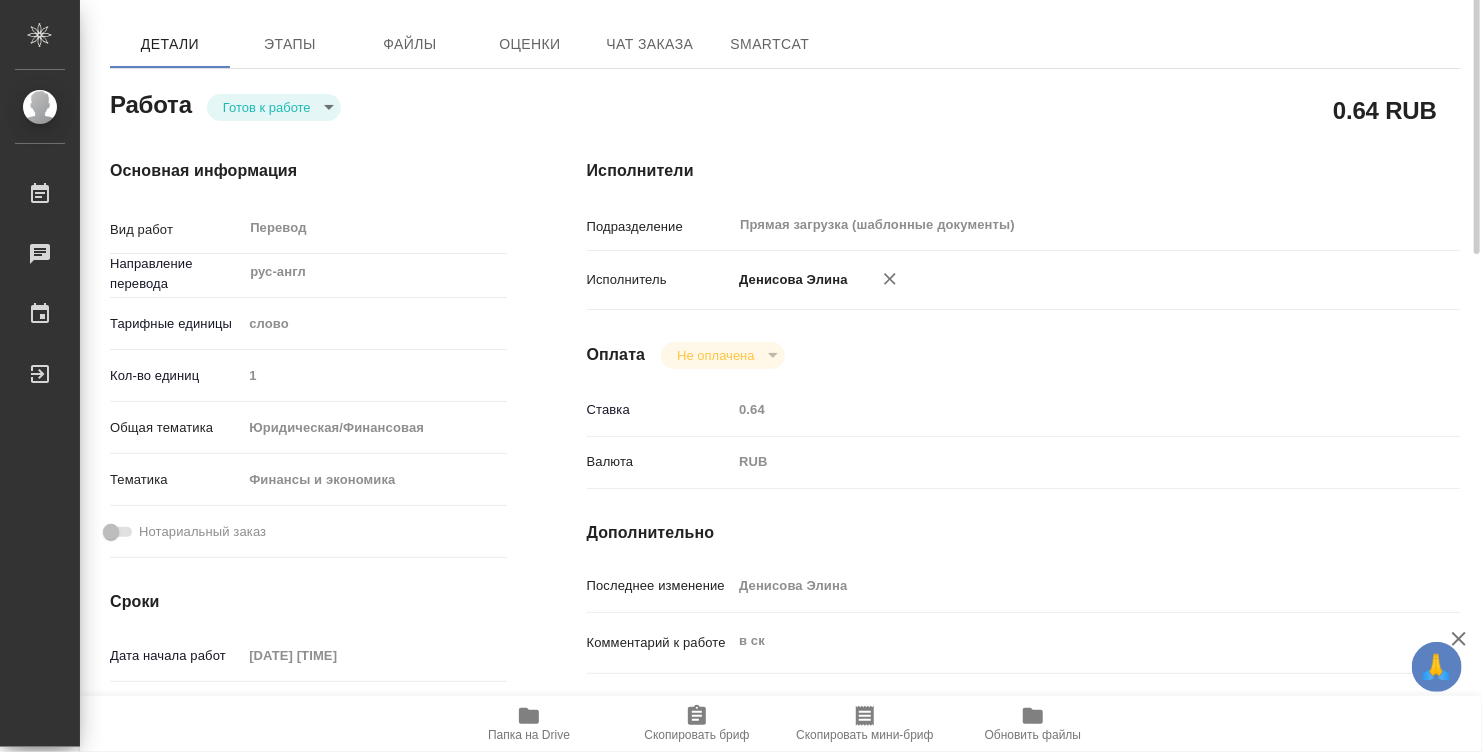 scroll, scrollTop: 54, scrollLeft: 0, axis: vertical 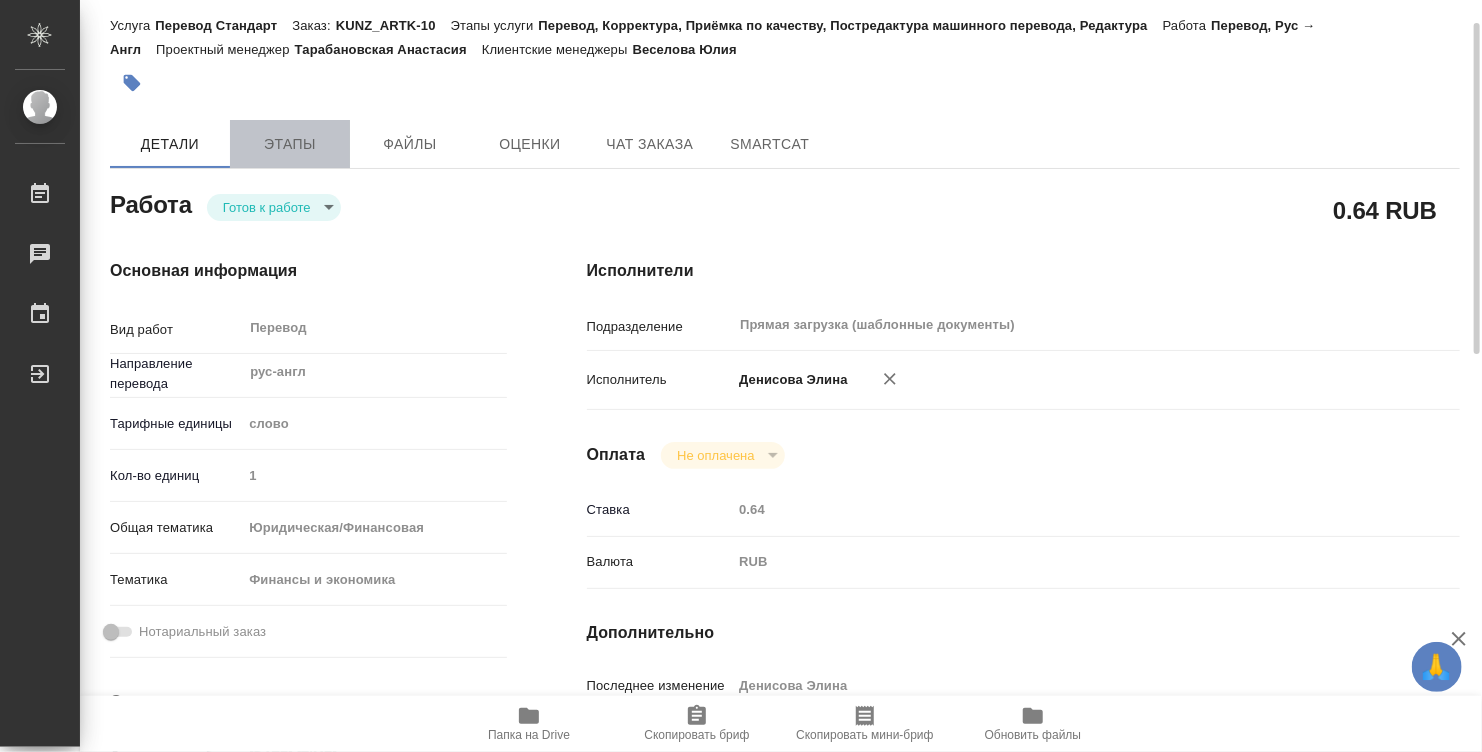 click on "Этапы" at bounding box center (290, 144) 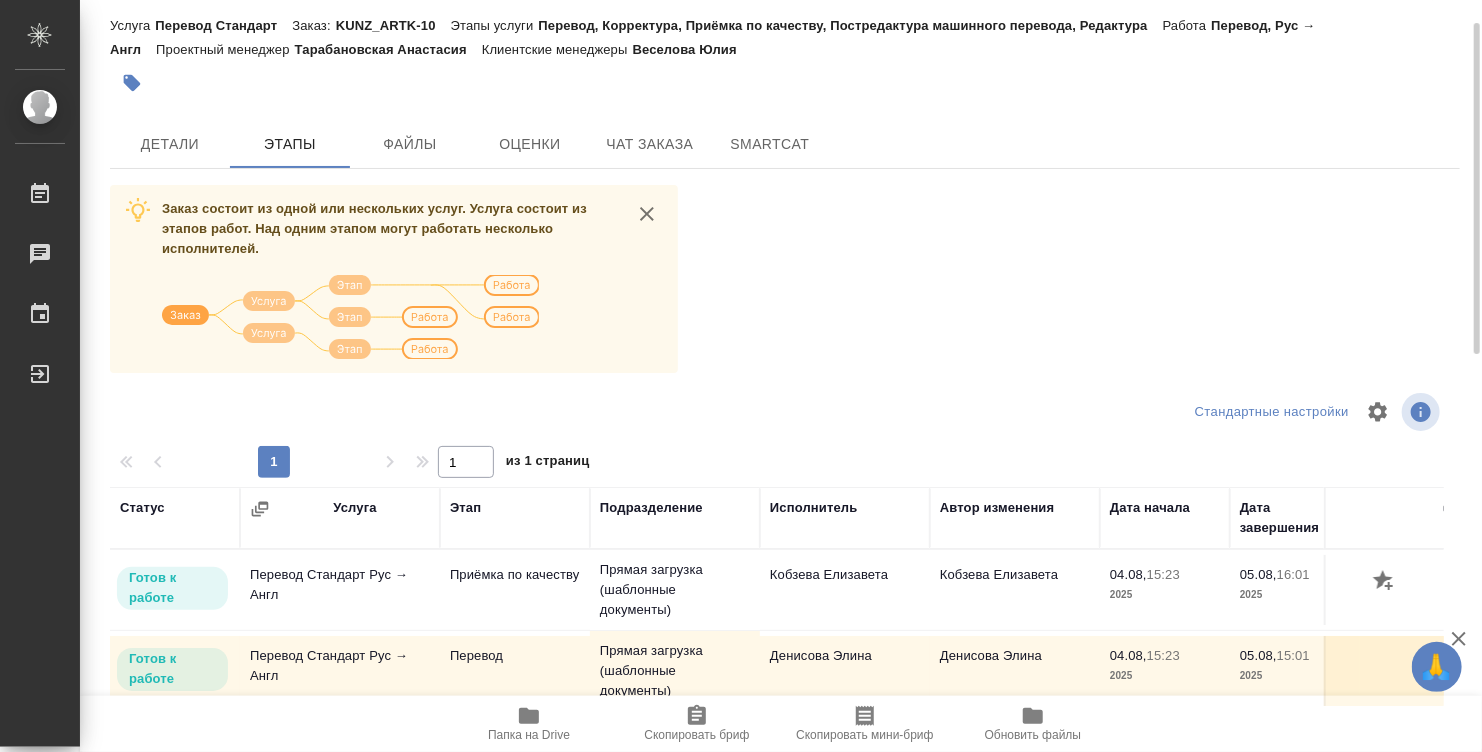 scroll, scrollTop: 154, scrollLeft: 0, axis: vertical 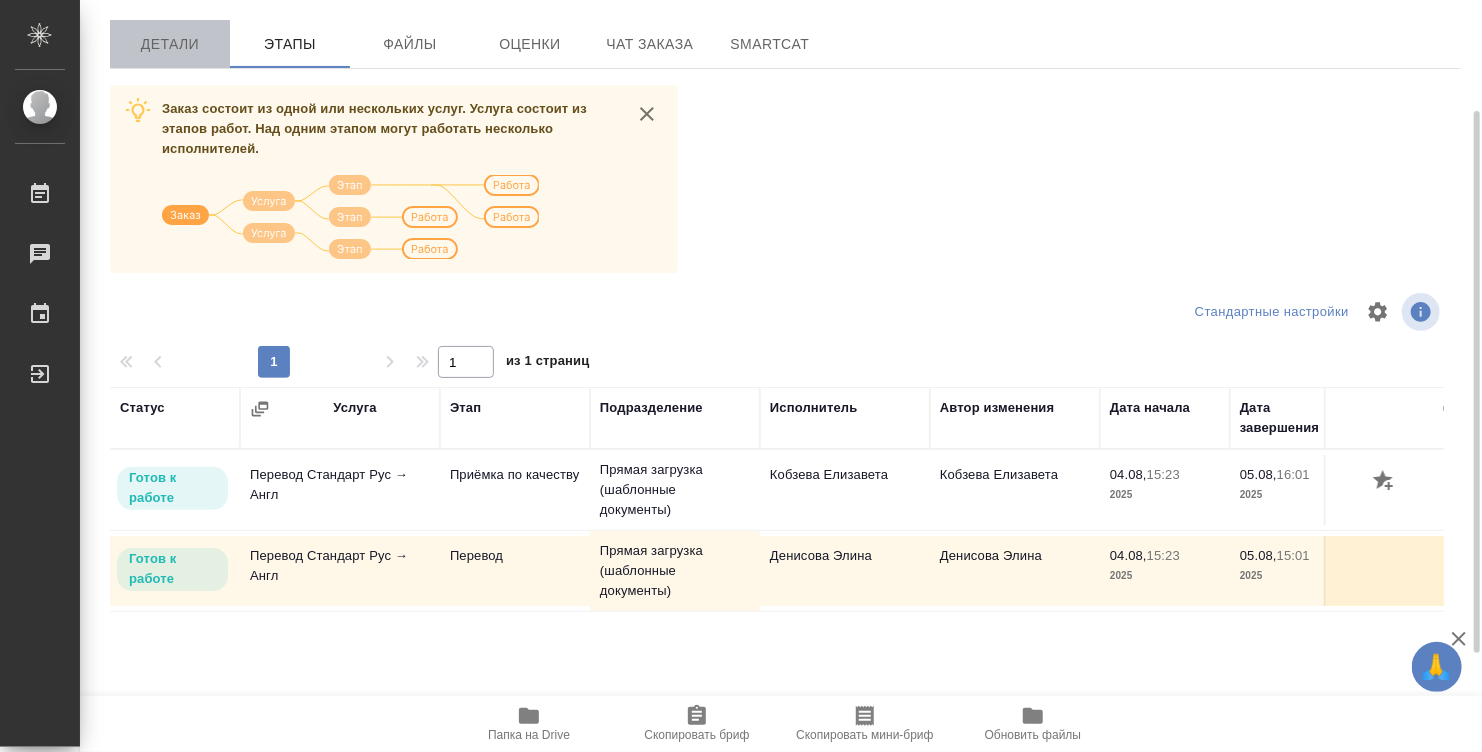 click on "Детали" at bounding box center [170, 44] 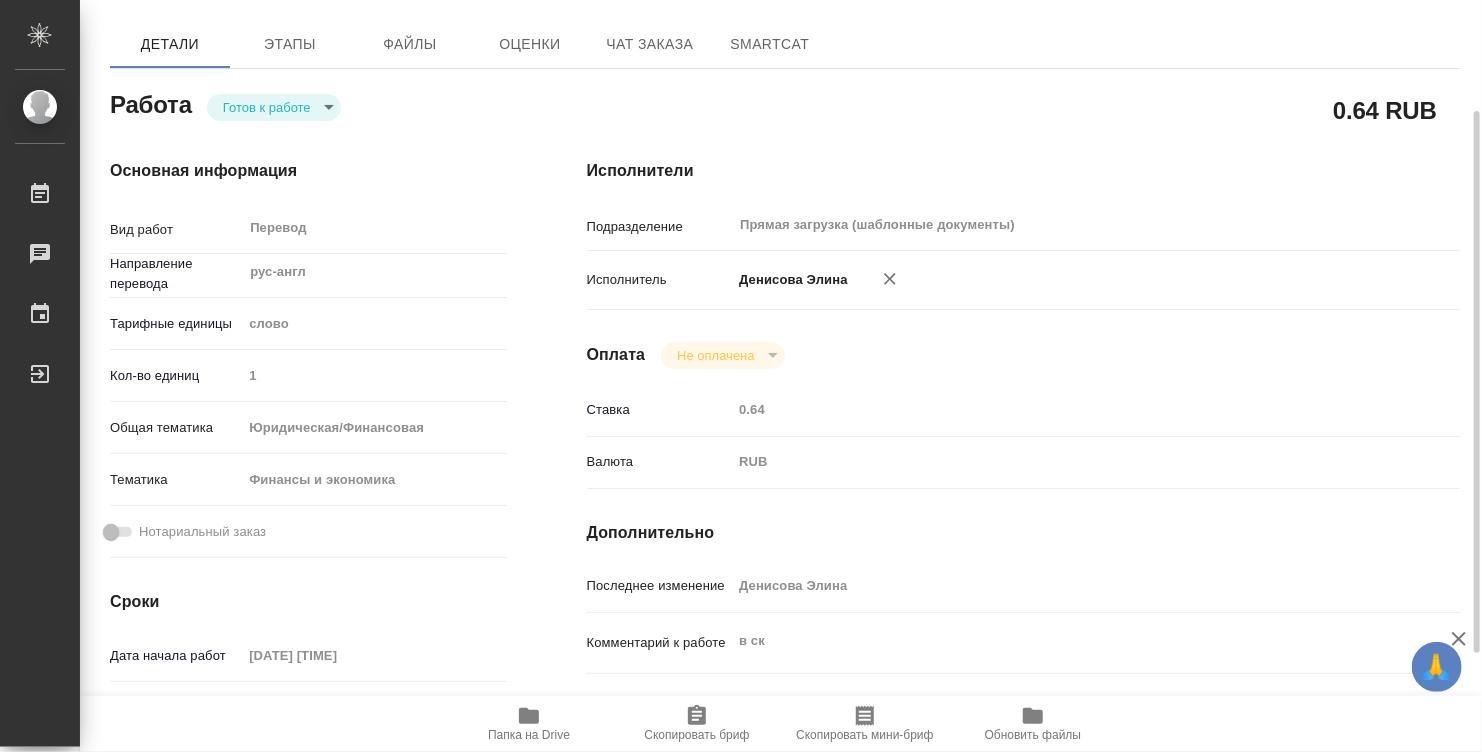 type on "x" 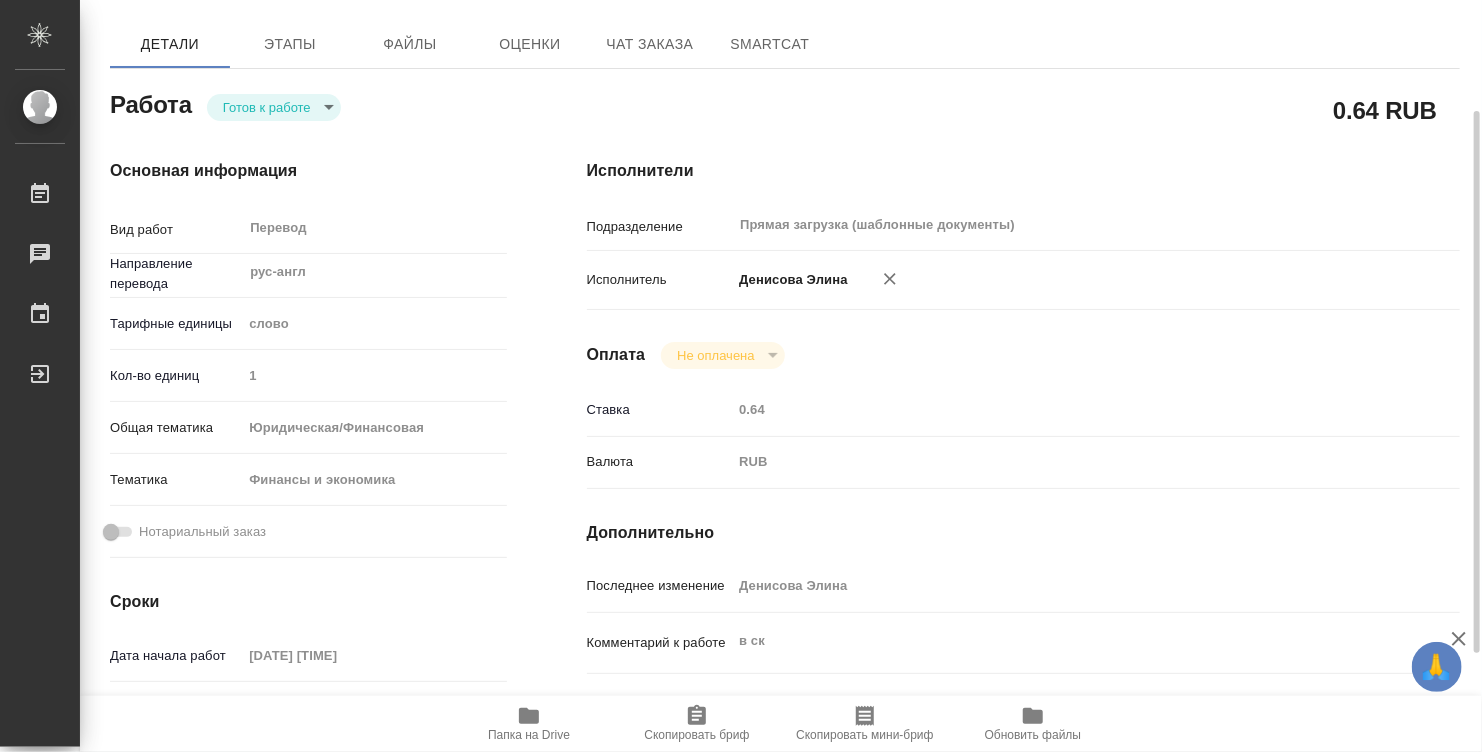 type on "x" 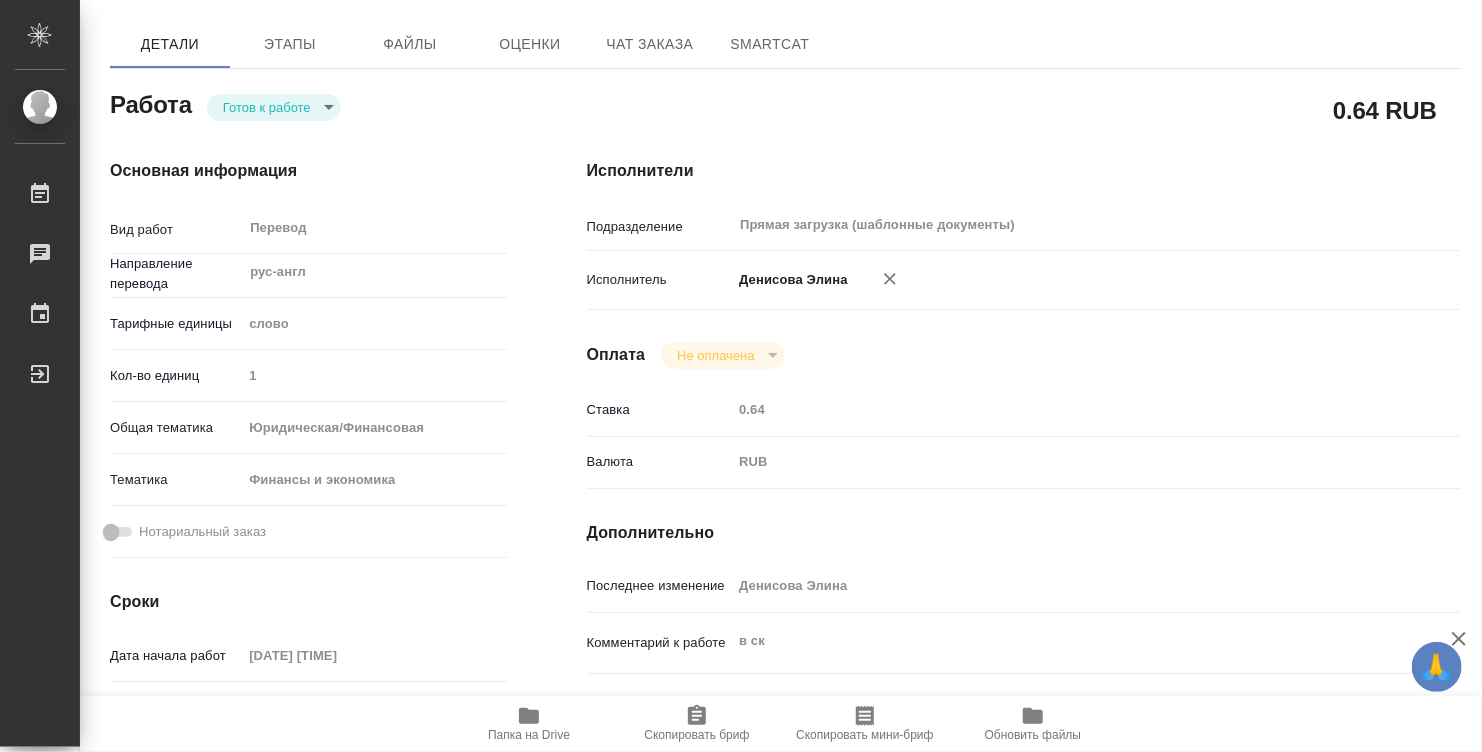 type on "x" 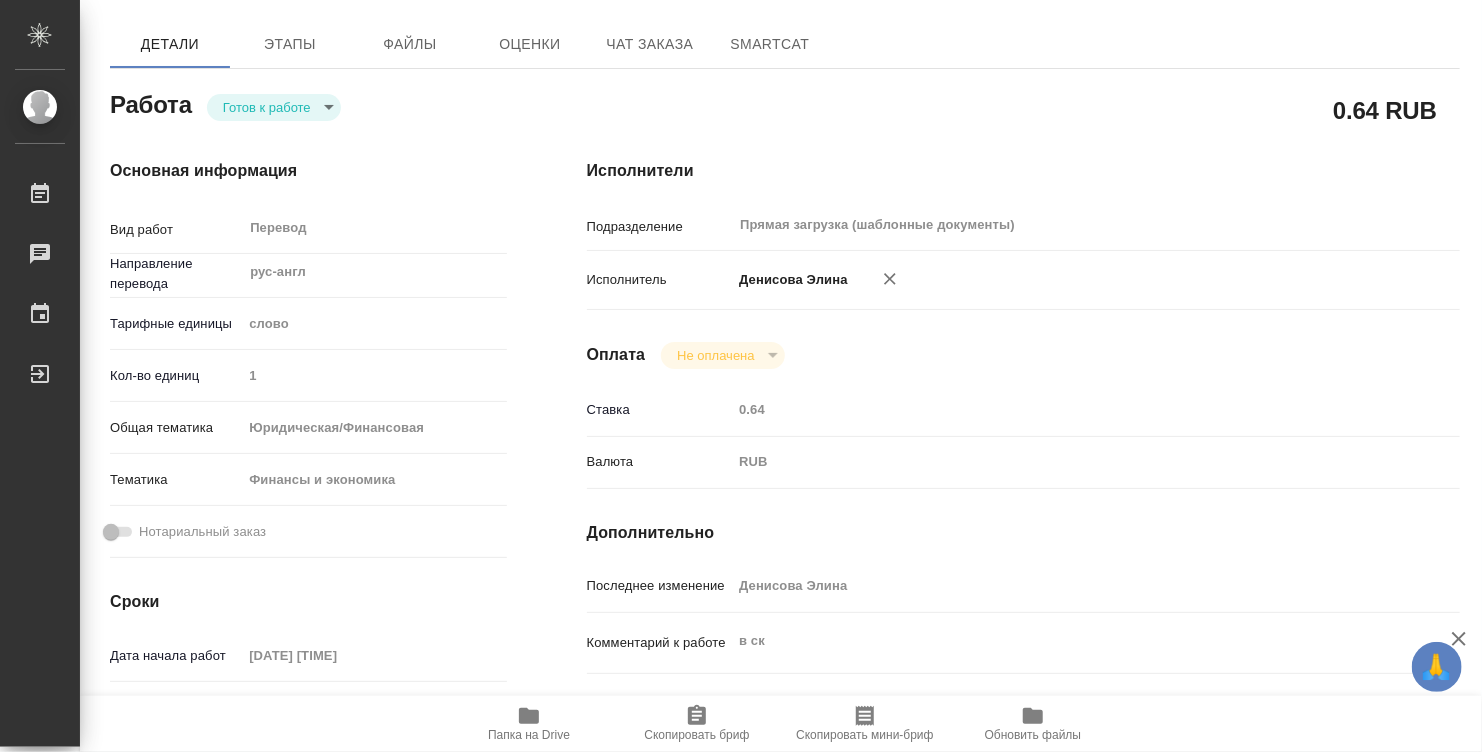 type on "x" 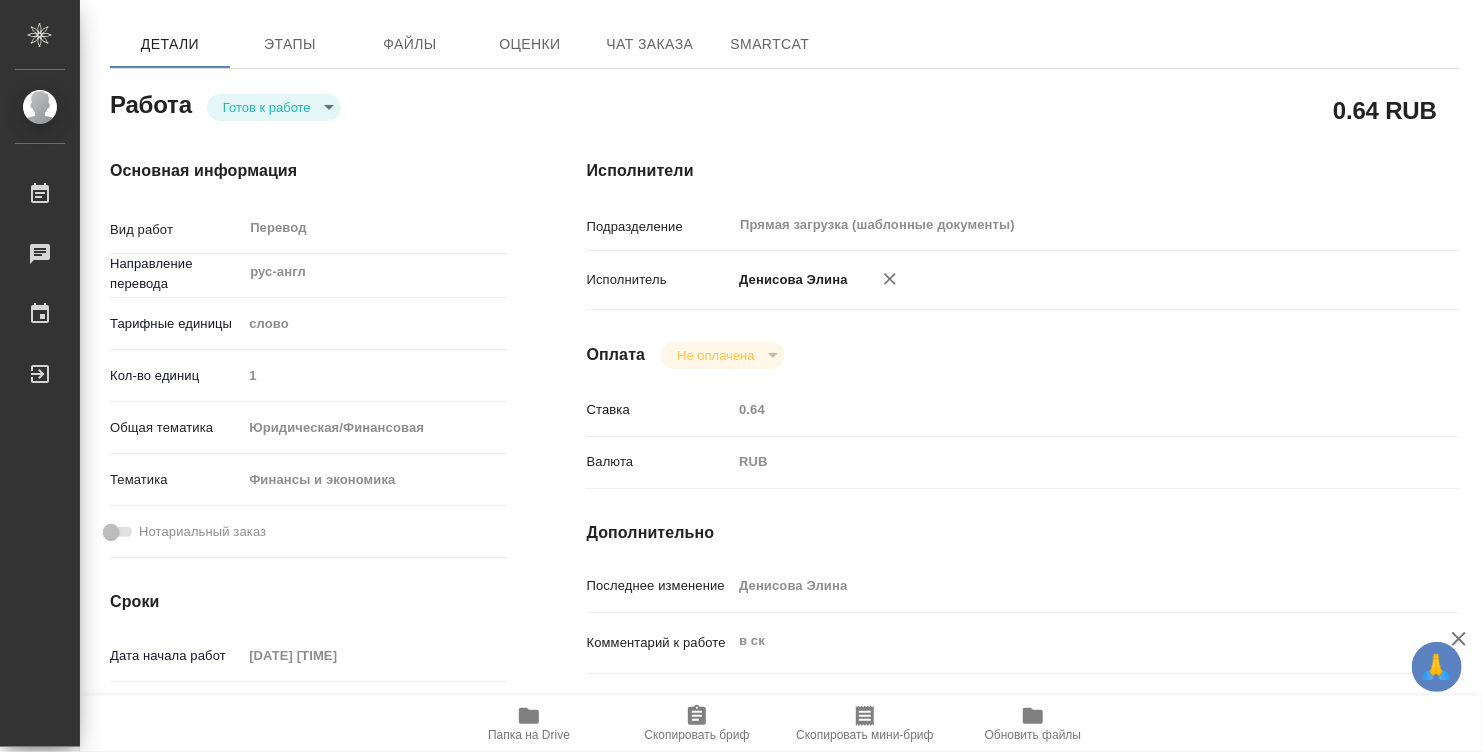 type on "x" 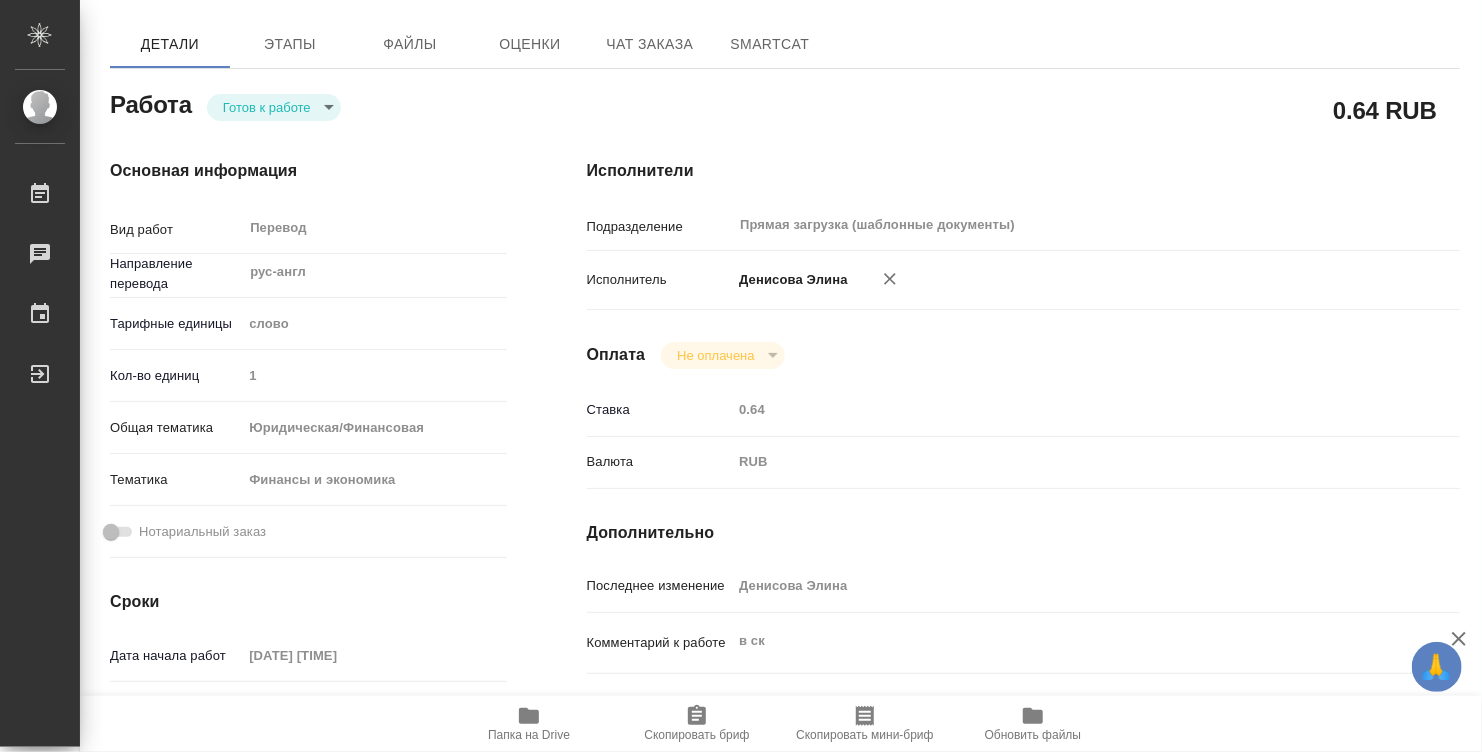 type on "x" 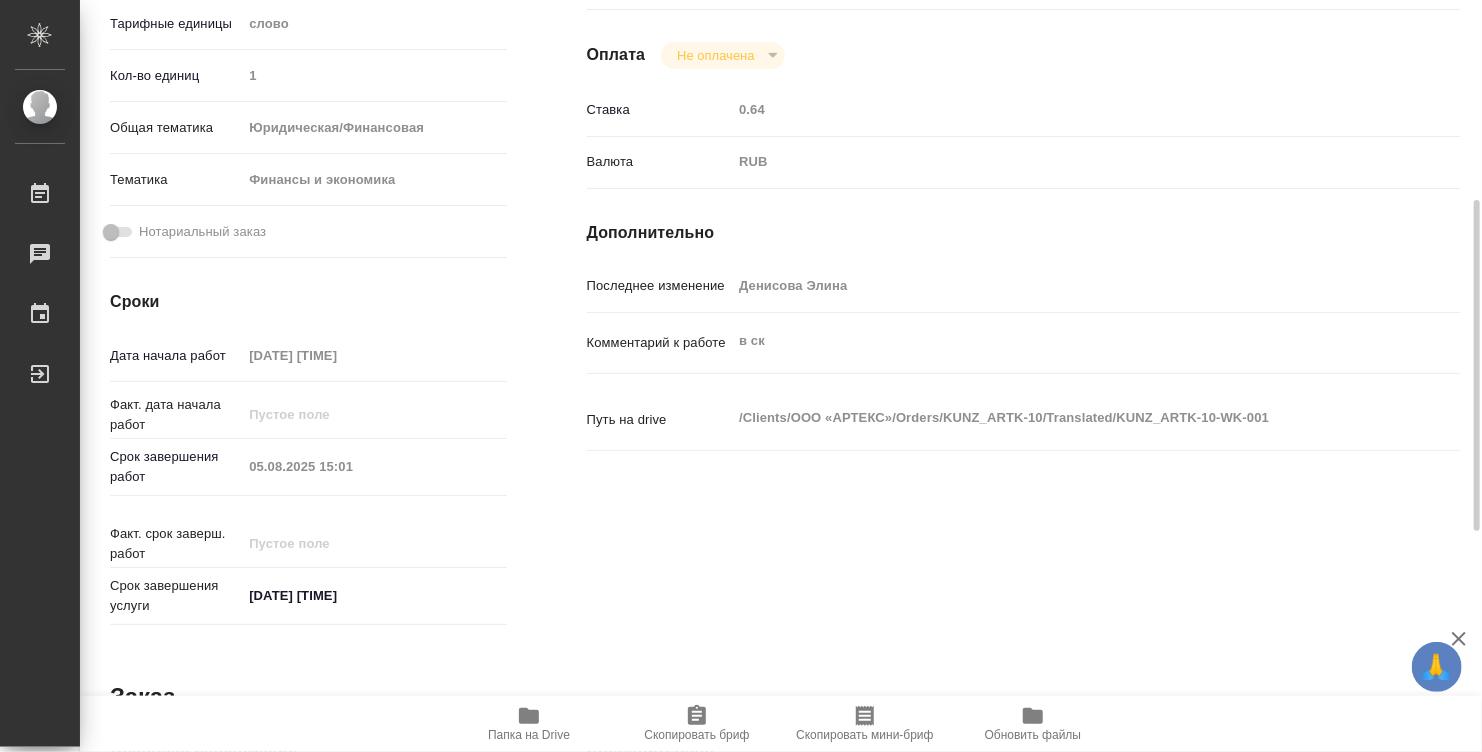 scroll, scrollTop: 754, scrollLeft: 0, axis: vertical 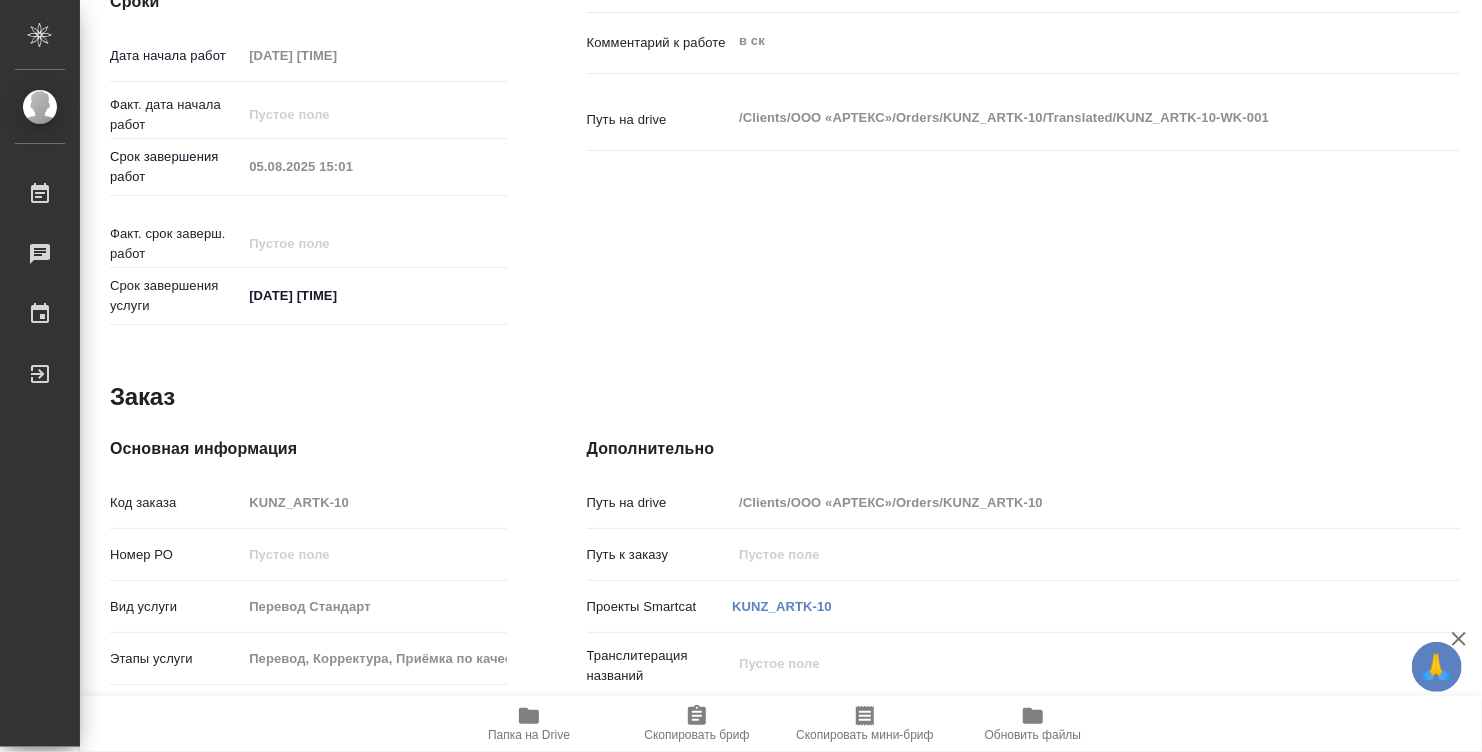 click on "Код заказа KUNZ_ARTK-10" at bounding box center (308, 502) 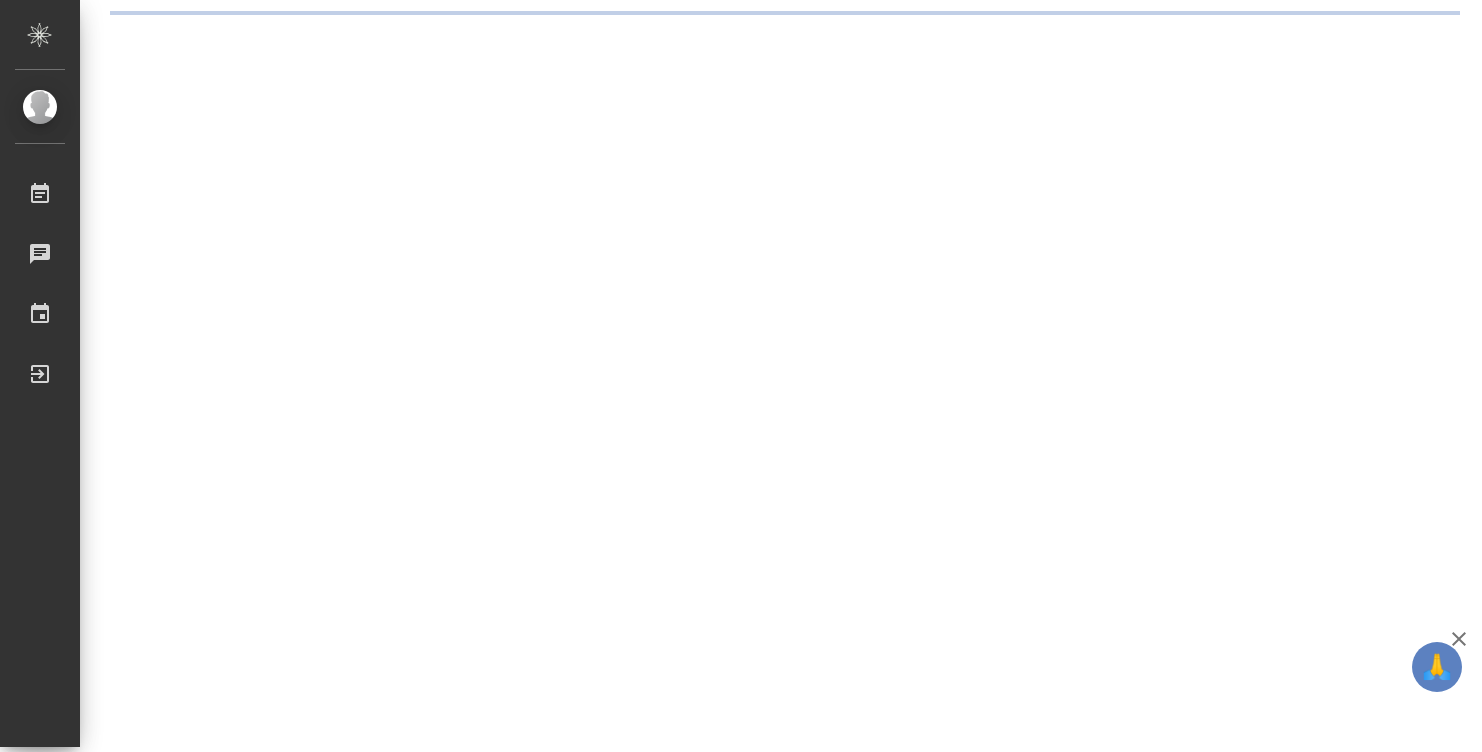 scroll, scrollTop: 0, scrollLeft: 0, axis: both 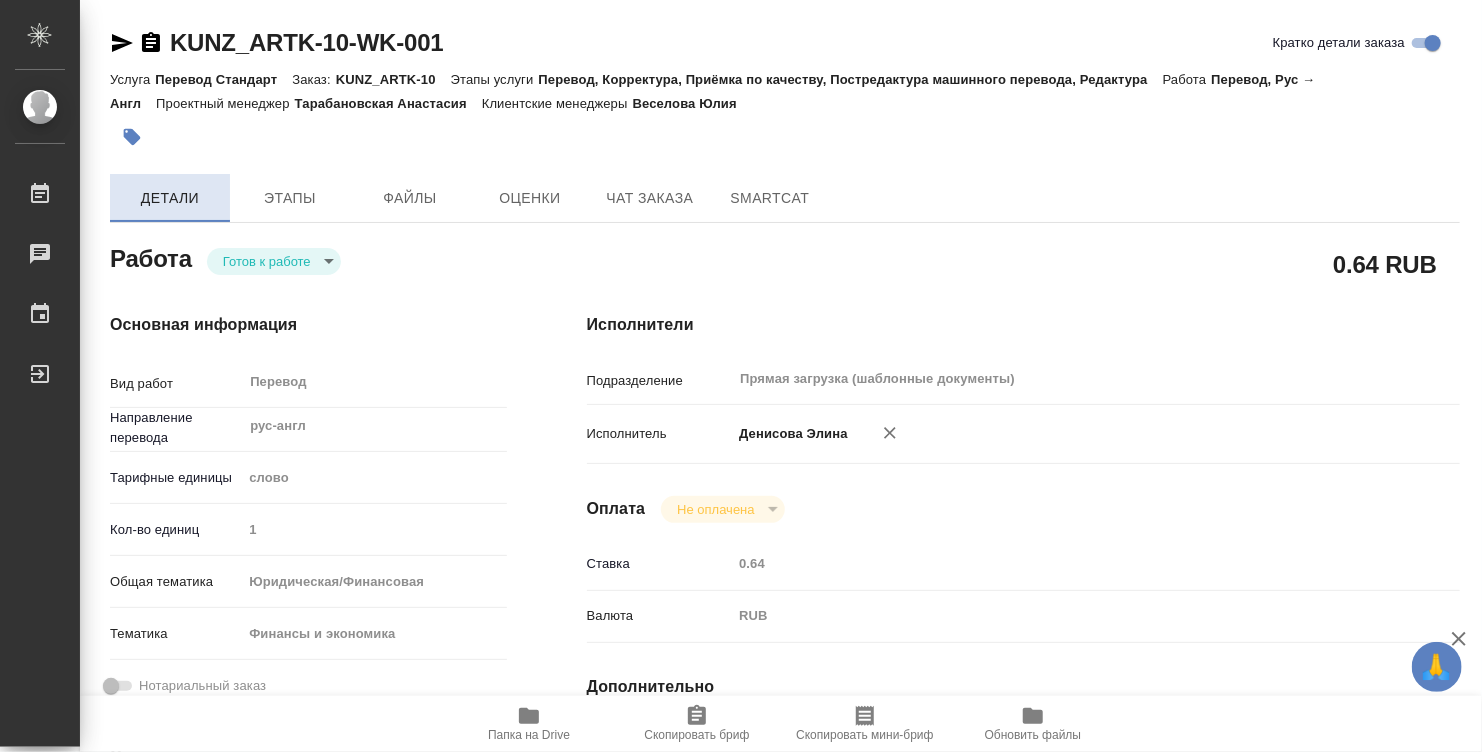 type on "x" 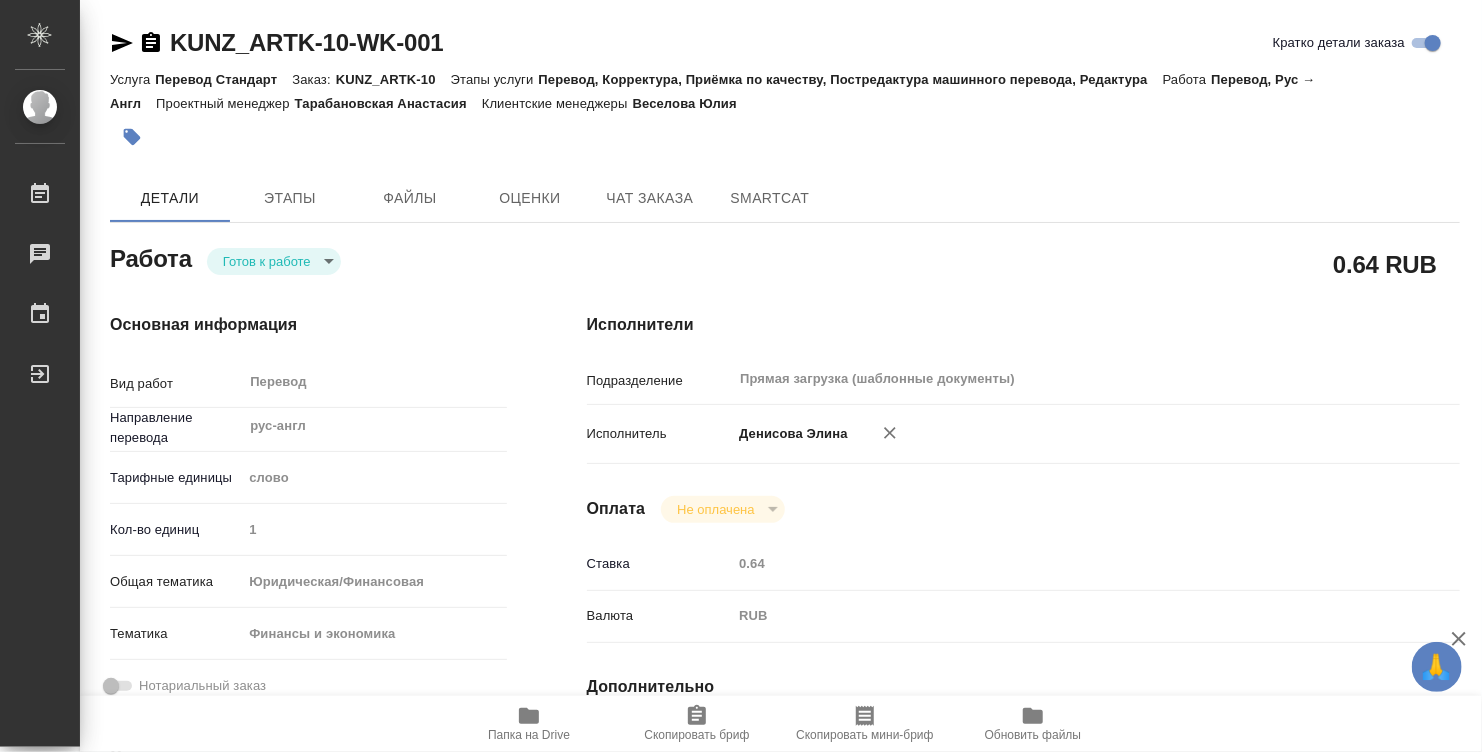 type on "x" 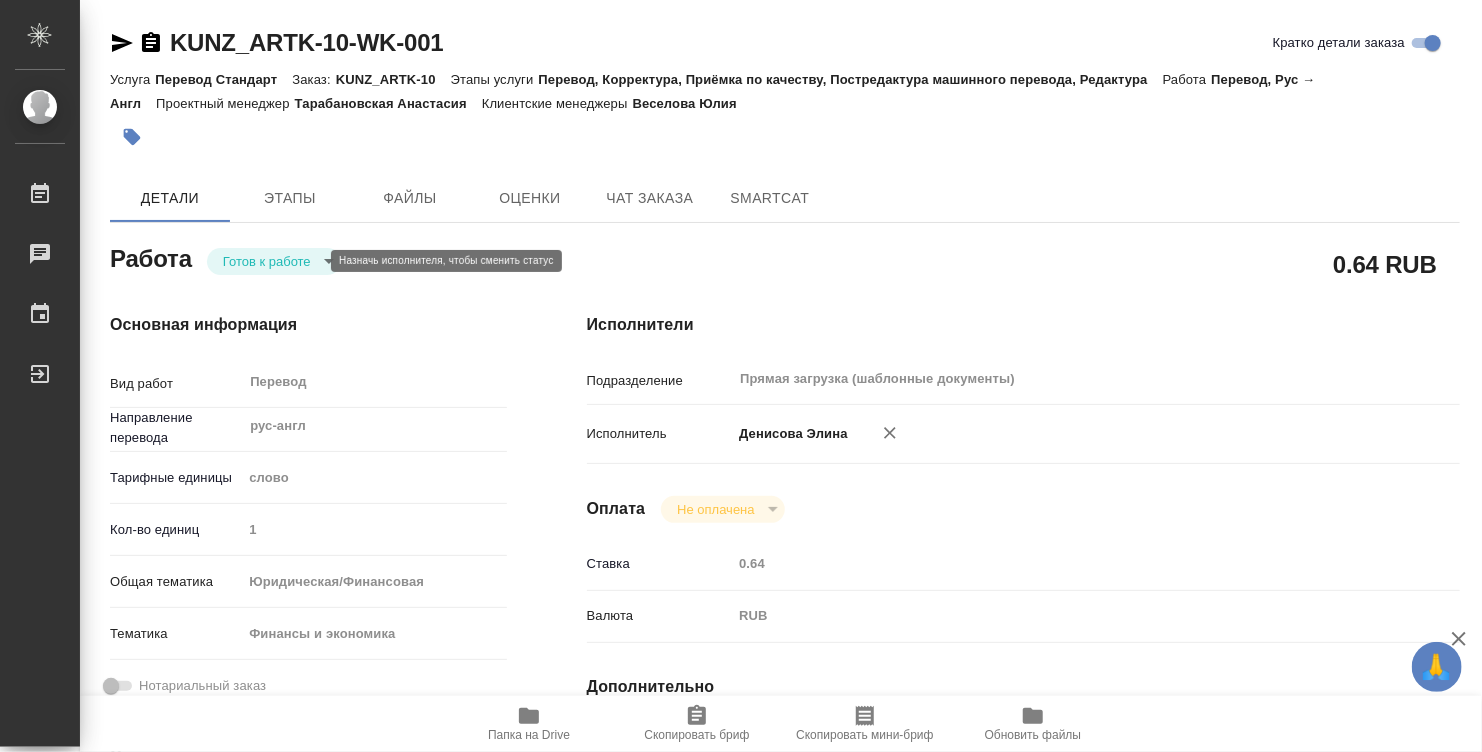 click on "🙏 .cls-1
fill:#fff;
AWATERA Denisova Elina Работы Чаты График Выйти KUNZ_ARTK-10-WK-001 Кратко детали заказа Услуга Перевод Стандарт Заказ: KUNZ_ARTK-10 Этапы услуги Перевод, Корректура, Приёмка по качеству, Постредактура машинного перевода, Редактура Работа Перевод, Рус → Англ Проектный менеджер Тарабановская Анастасия Клиентские менеджеры Веселова Юлия Детали Этапы Файлы Оценки Чат заказа SmartCat Работа Готов к работе readyForWork 0.64 RUB Основная информация Вид работ Перевод x ​ Направление перевода рус-англ ​ Тарифные единицы слово 5a8b1489cc6b4906c91bfd90 Кол-во единиц 1 yr-fn Тематика" at bounding box center (741, 376) 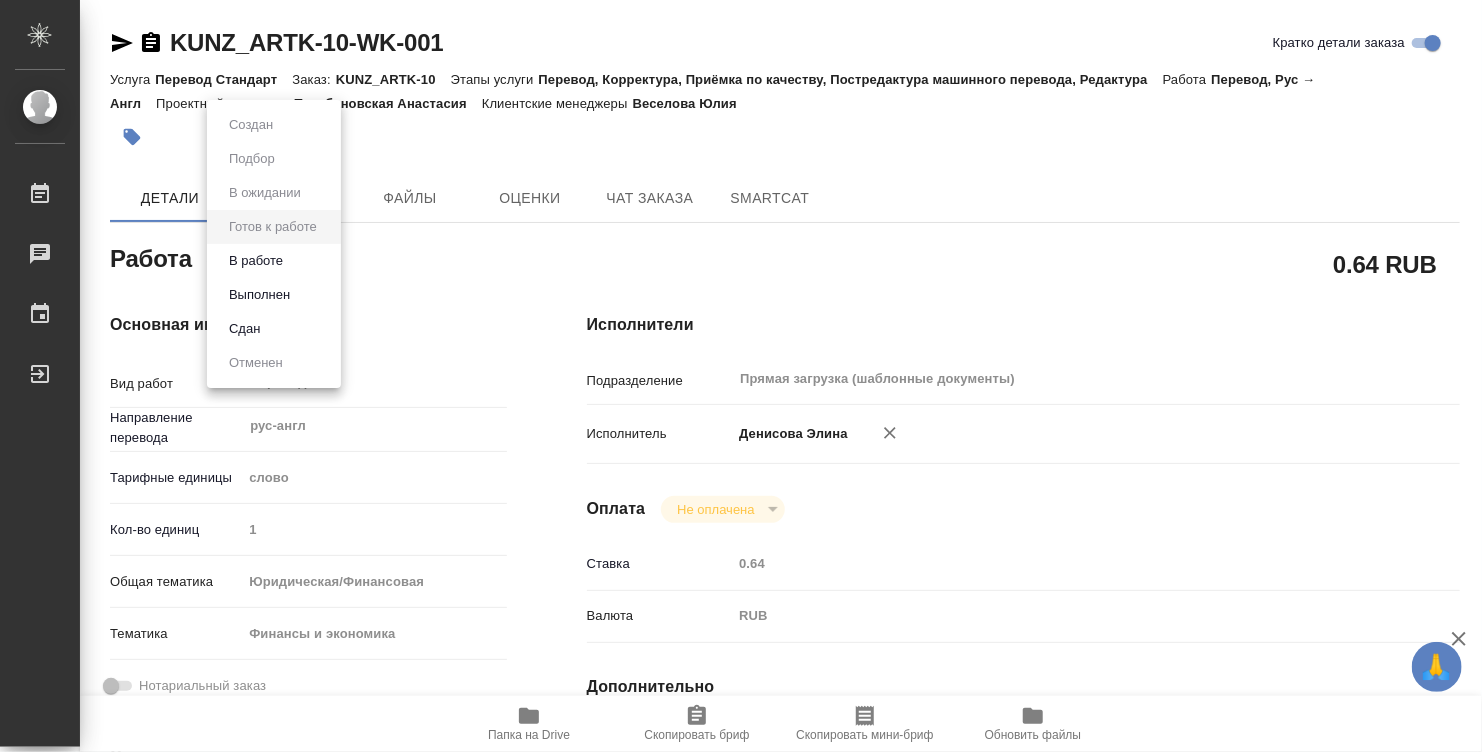type on "x" 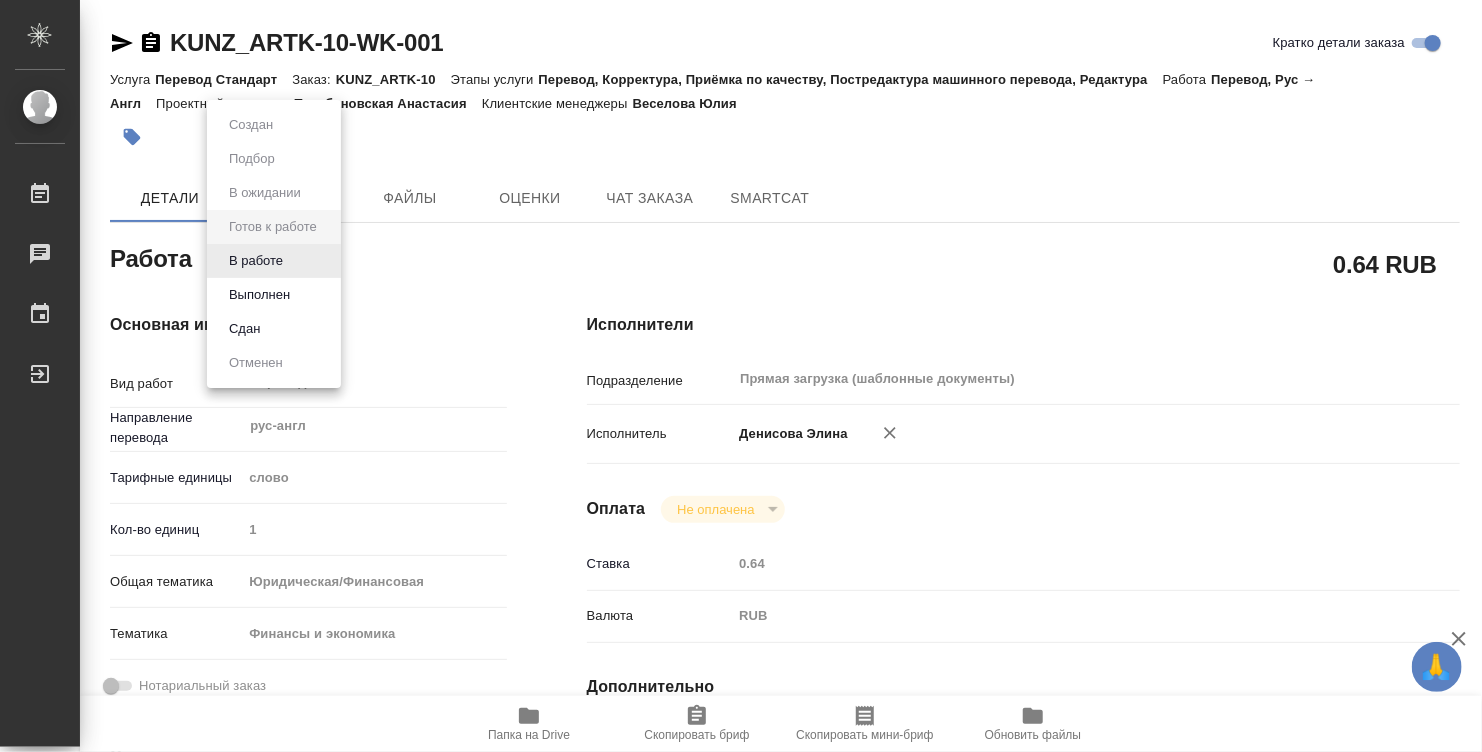 type on "x" 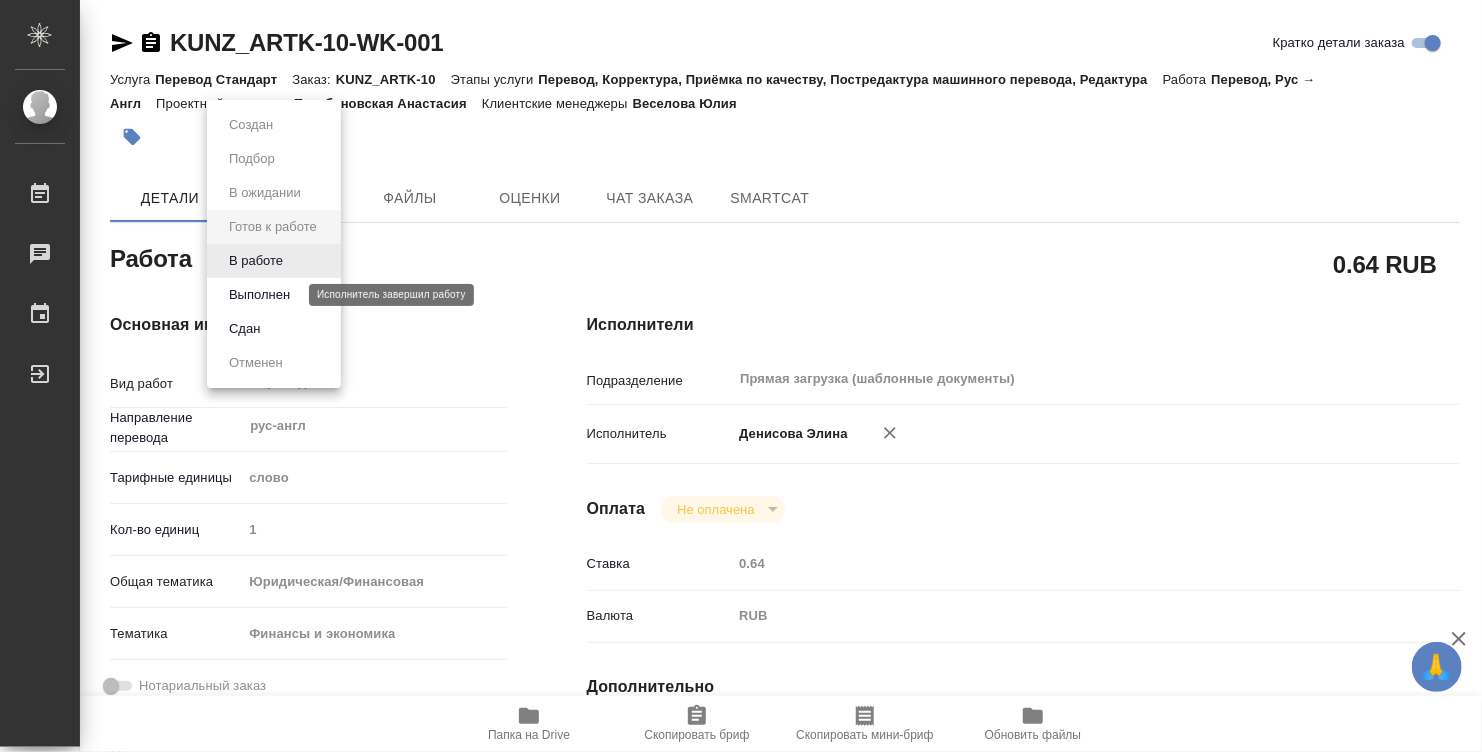 click on "Выполнен" at bounding box center (259, 295) 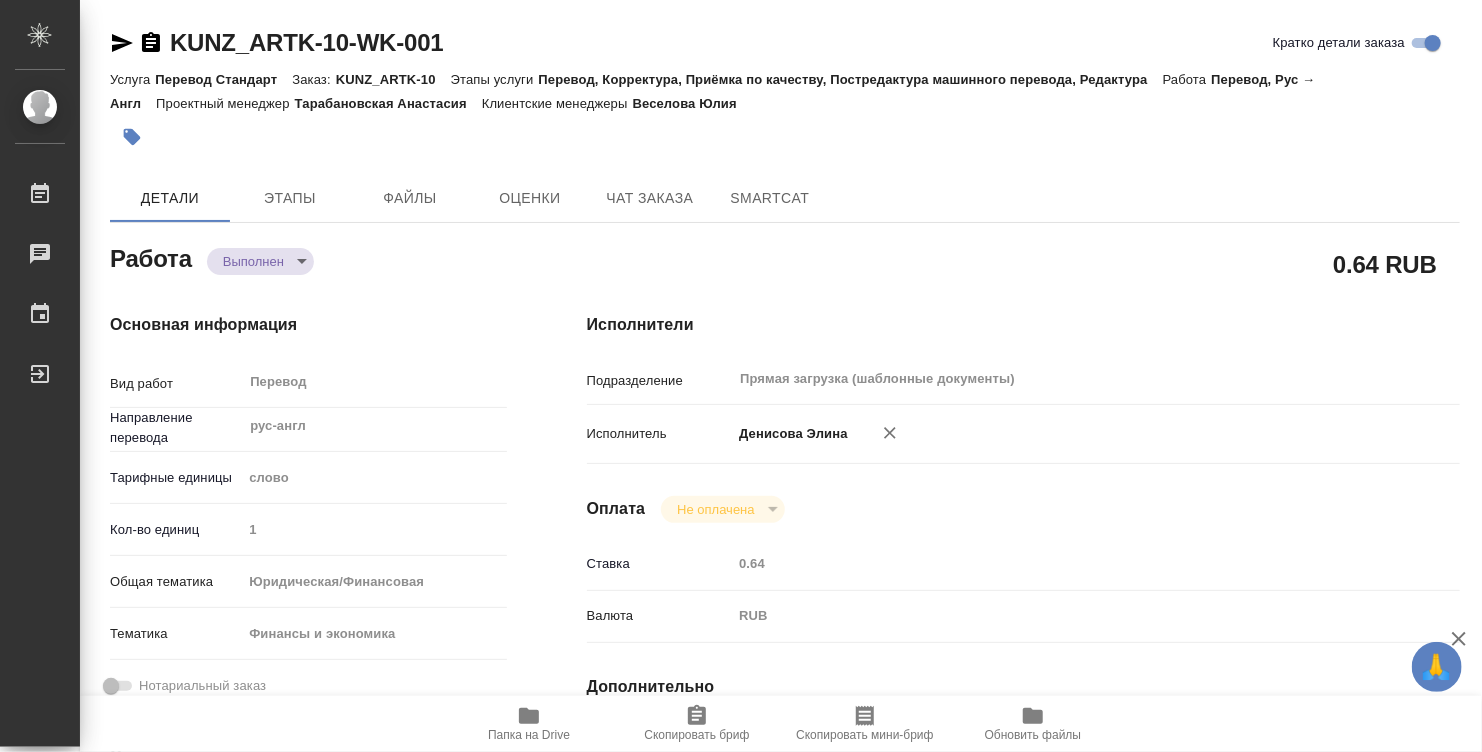 type on "x" 